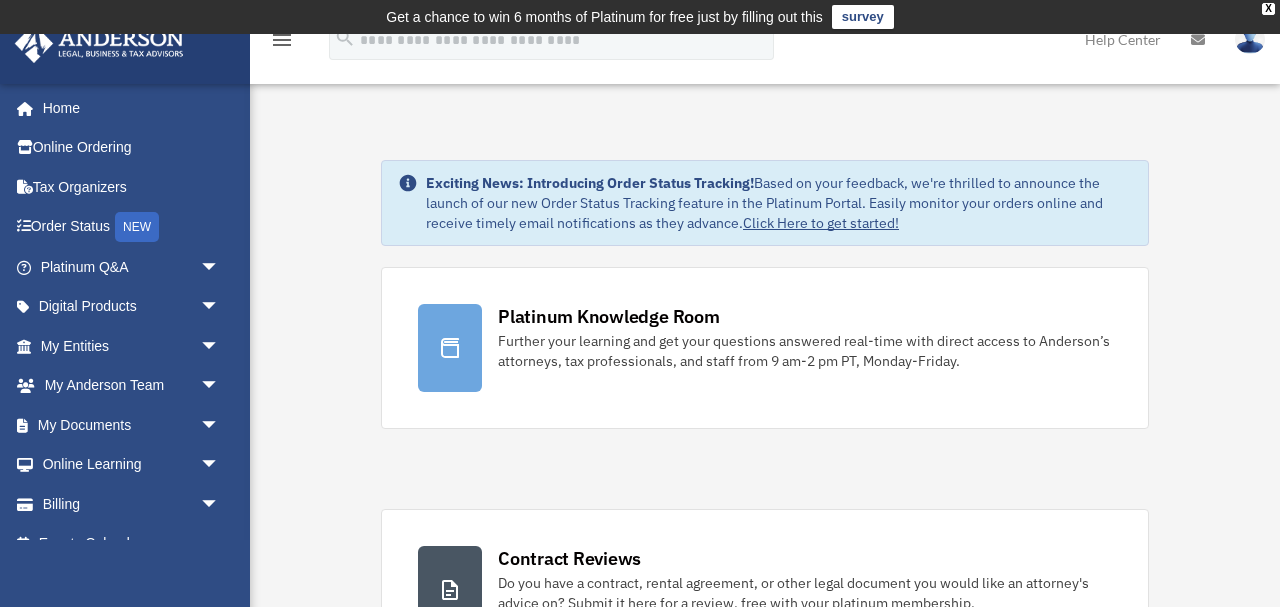 scroll, scrollTop: 0, scrollLeft: 0, axis: both 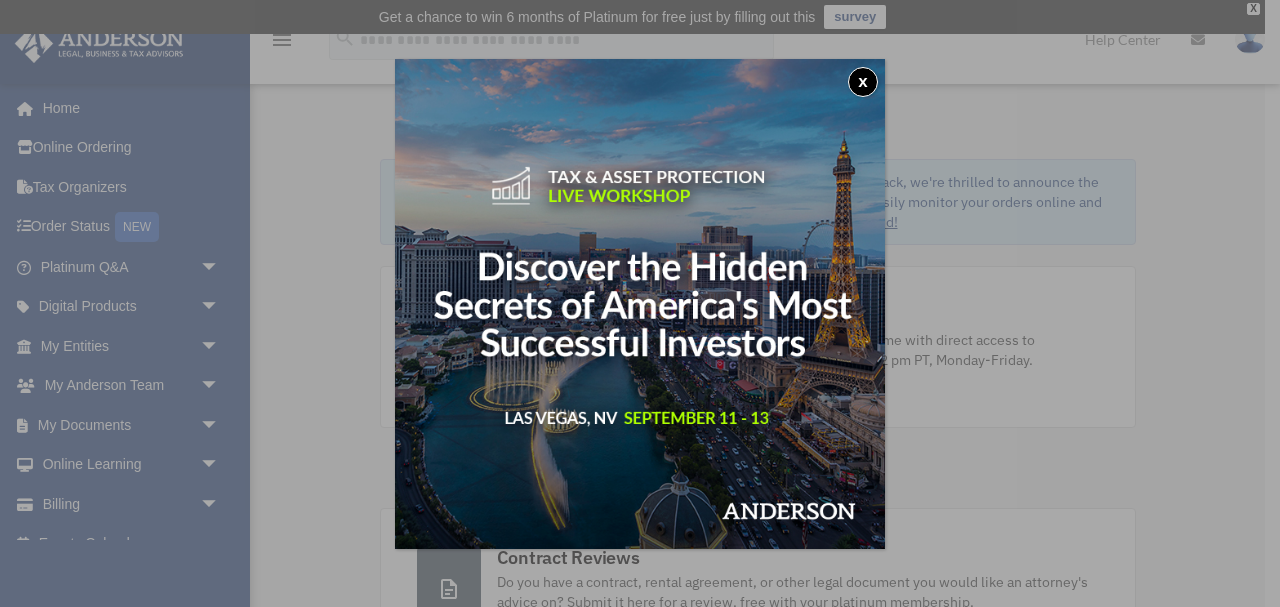 click on "x" at bounding box center (863, 82) 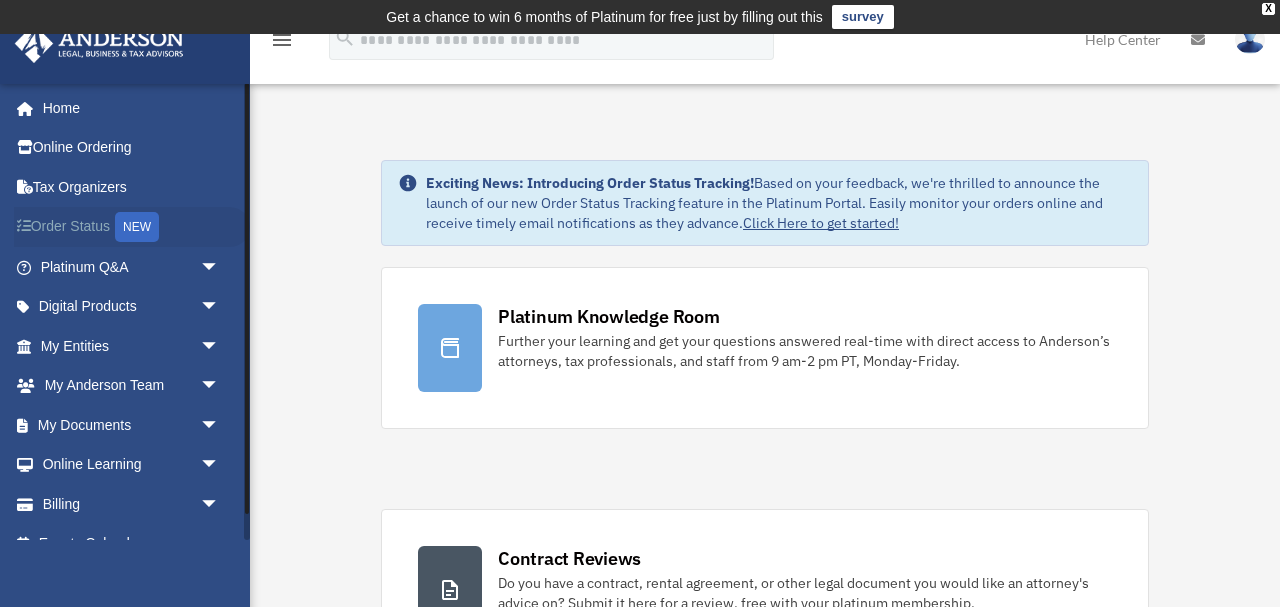 click on "Order Status  NEW" at bounding box center [132, 227] 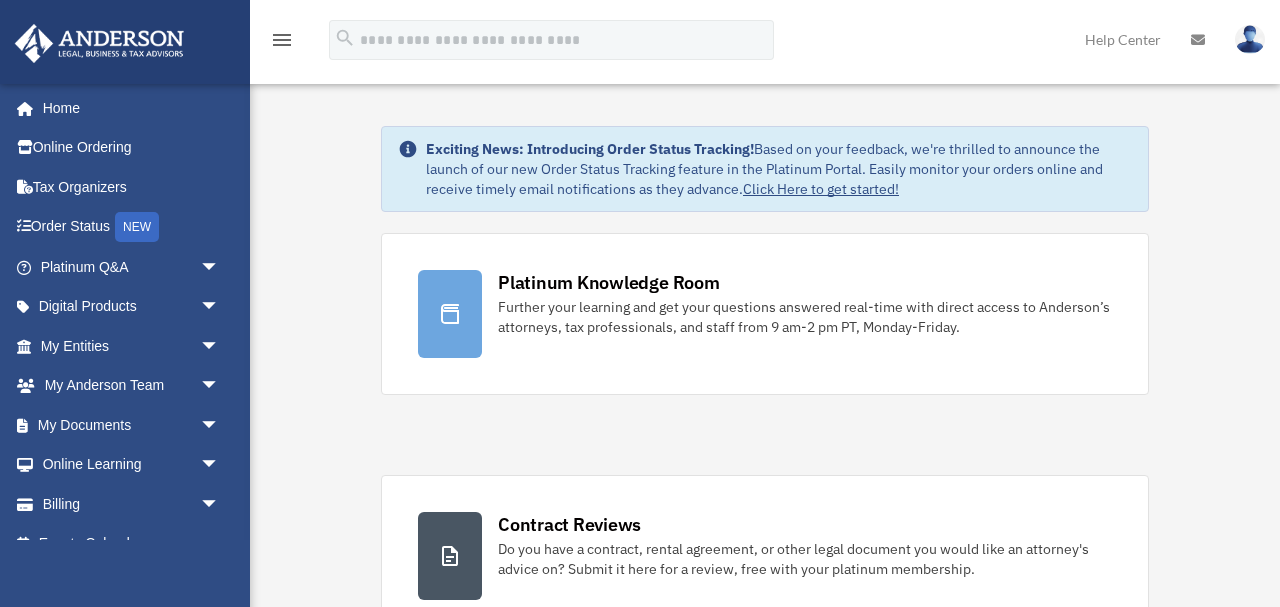 scroll, scrollTop: 0, scrollLeft: 0, axis: both 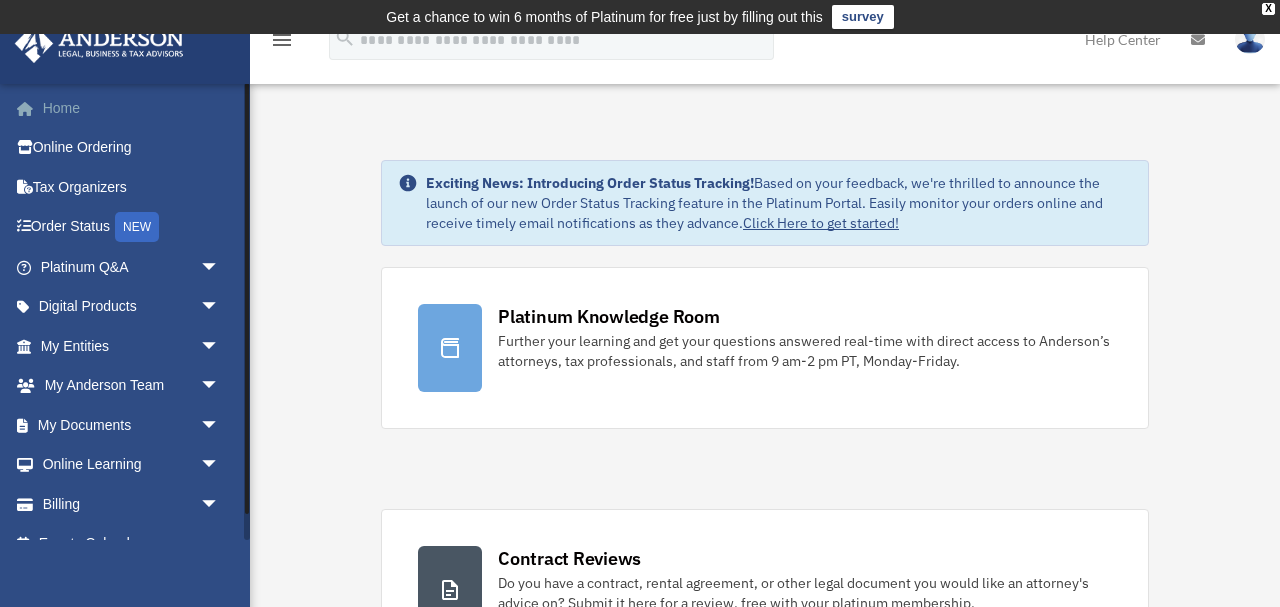 click on "Home" at bounding box center [132, 108] 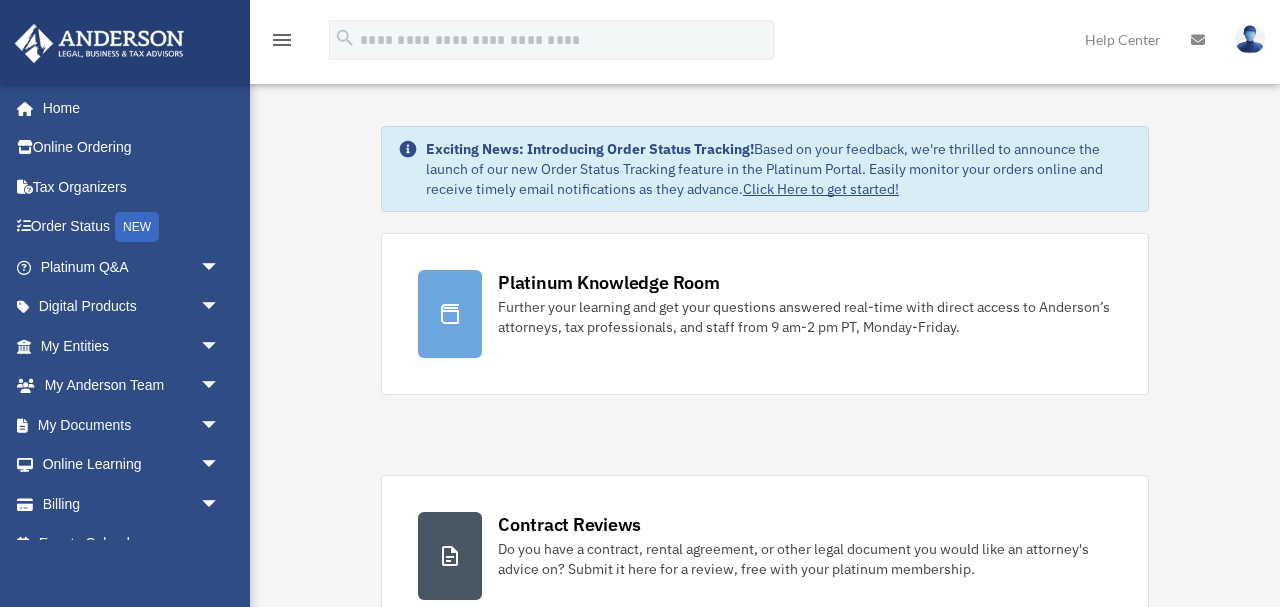 scroll, scrollTop: 0, scrollLeft: 0, axis: both 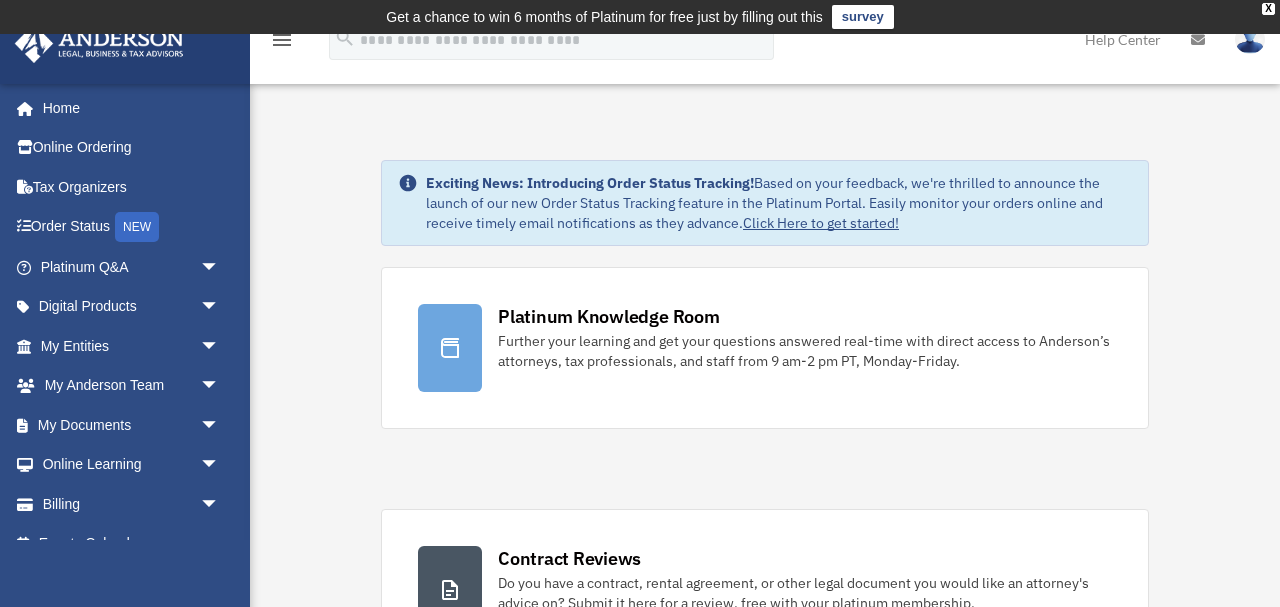 click on "Home" at bounding box center [127, 108] 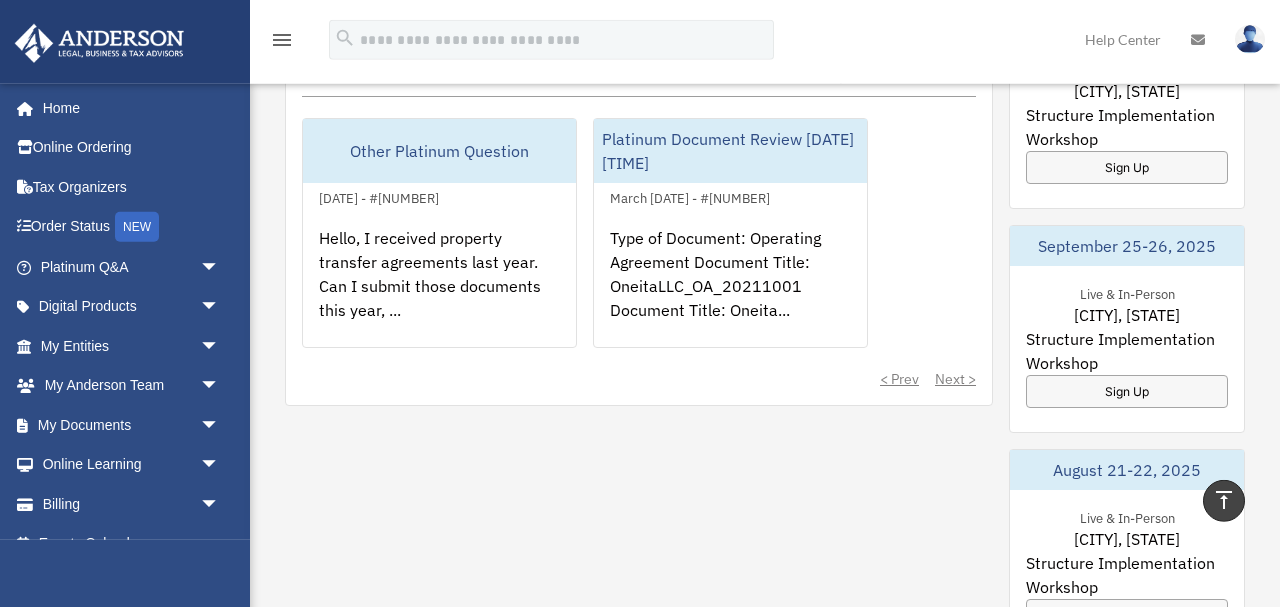 scroll, scrollTop: 1258, scrollLeft: 0, axis: vertical 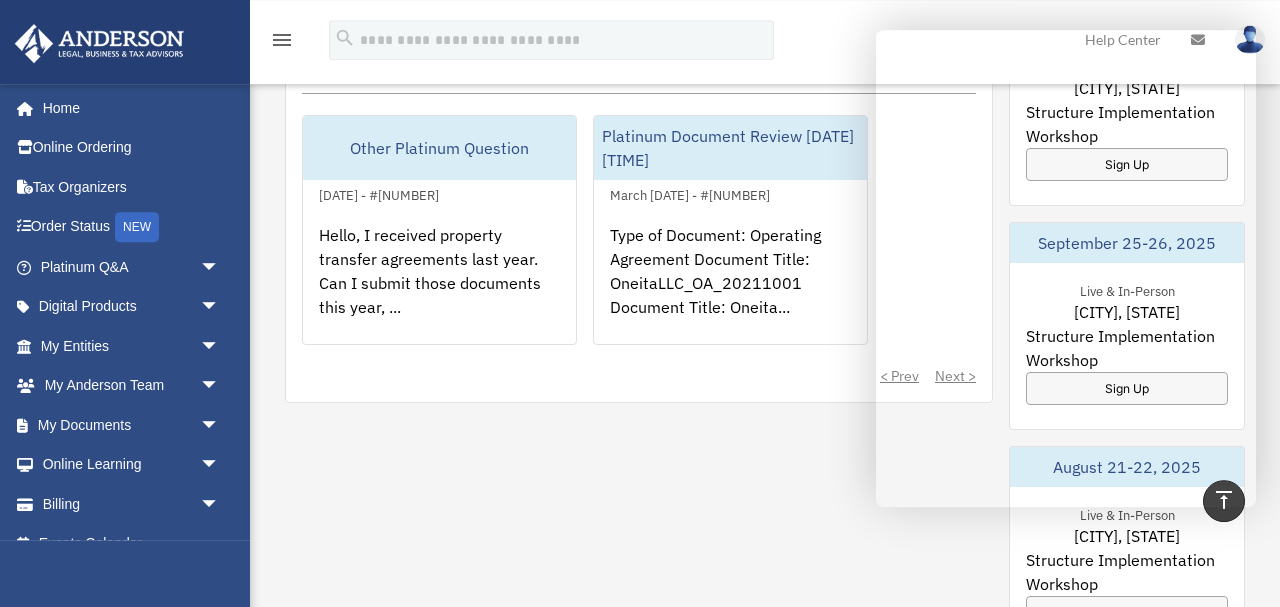 click on "My Questions
All
Submitted
Answered
Closed
Normal
Expedited
Other Platinum Question January 22, 2025 - #00842295 Hello,
I received property transfer agreements last year. Can I submit those documents this year, ... Platinum Document Review 03/20/2023 11:36 March 20, 2023 - #00309765 Type of Document: Operating Agreement
Document Title:  OneitaLLC_OA_20211001
Document Title:  Oneita...
< Prev   Next >" at bounding box center (765, 575) 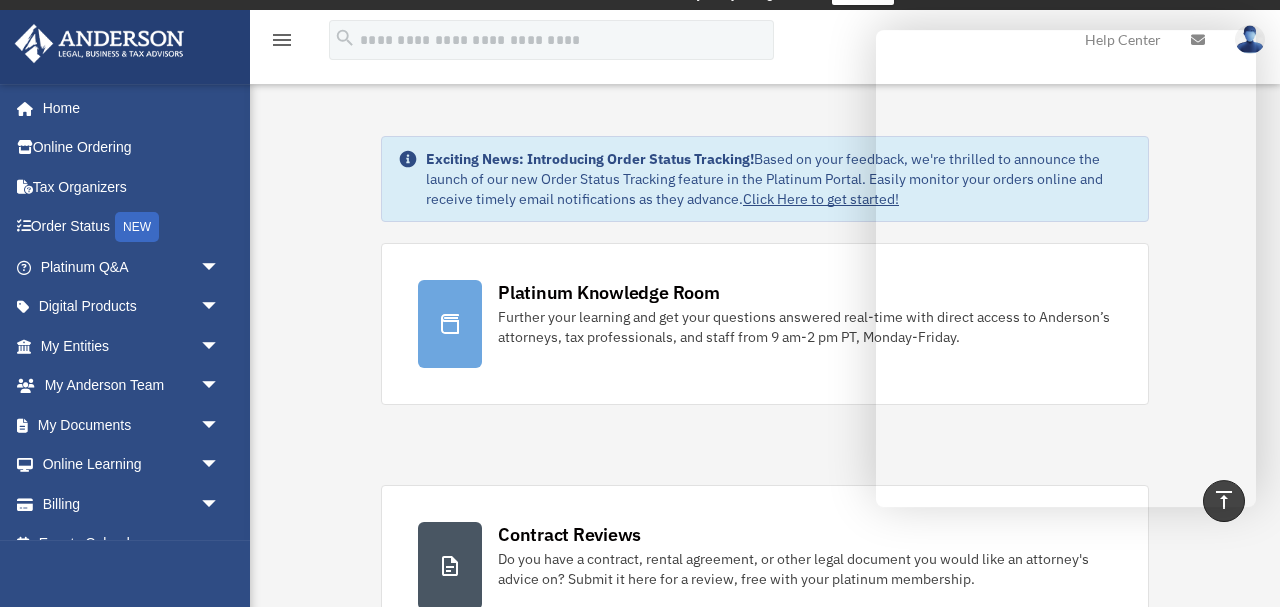 scroll, scrollTop: 0, scrollLeft: 0, axis: both 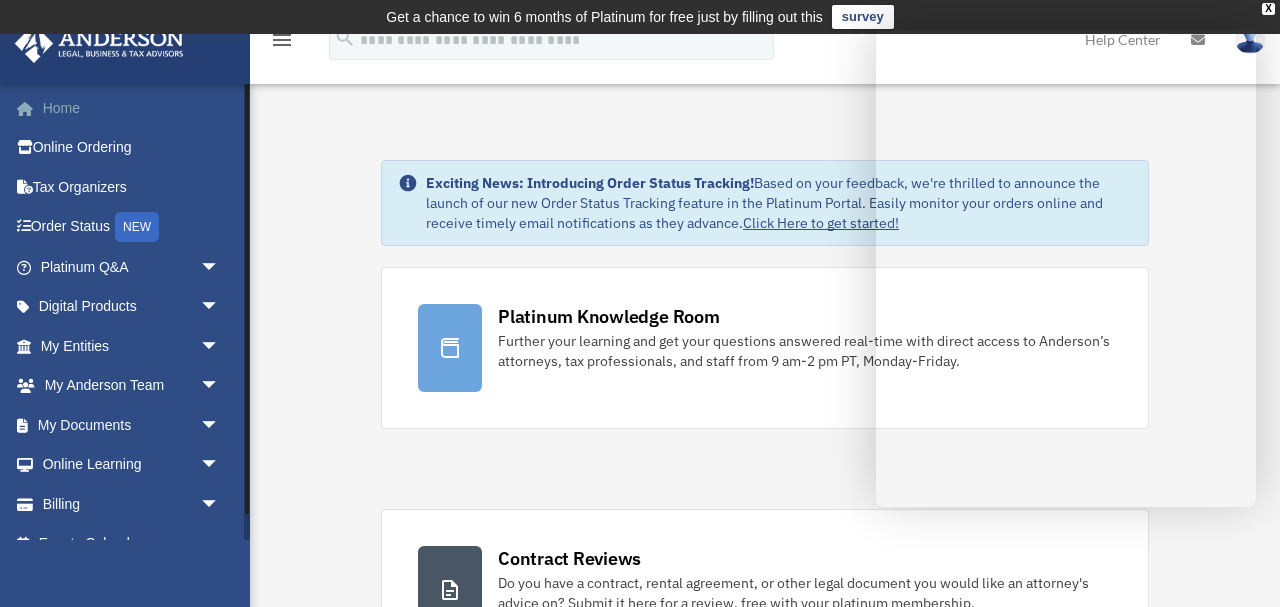 click on "Home" at bounding box center (132, 108) 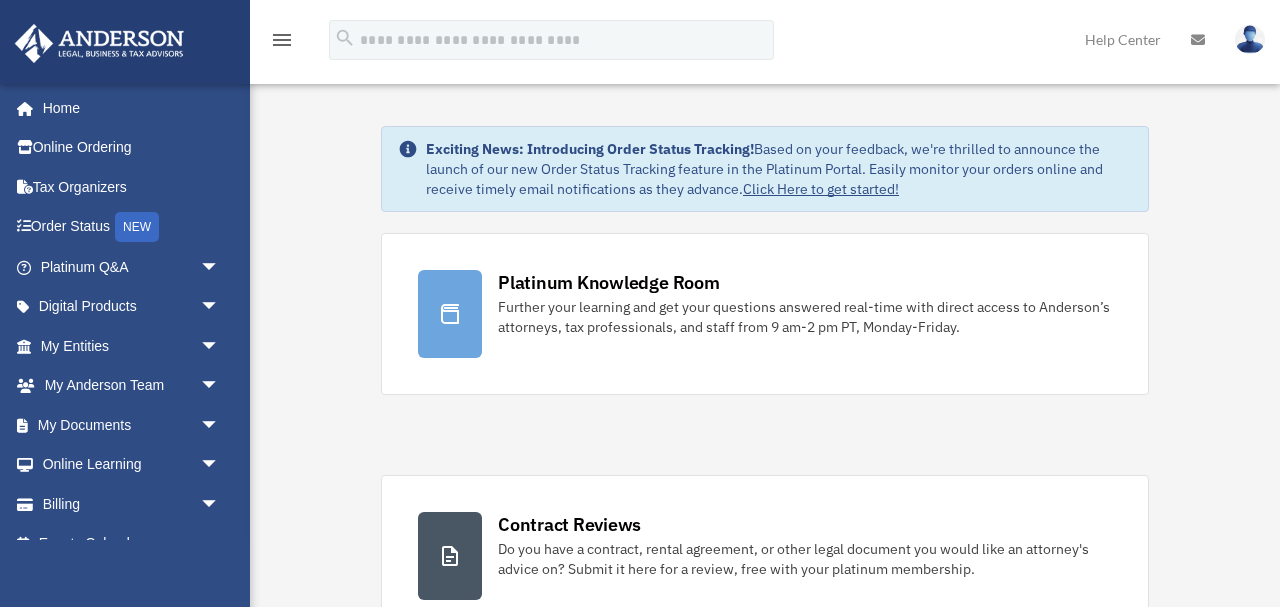 scroll, scrollTop: 0, scrollLeft: 0, axis: both 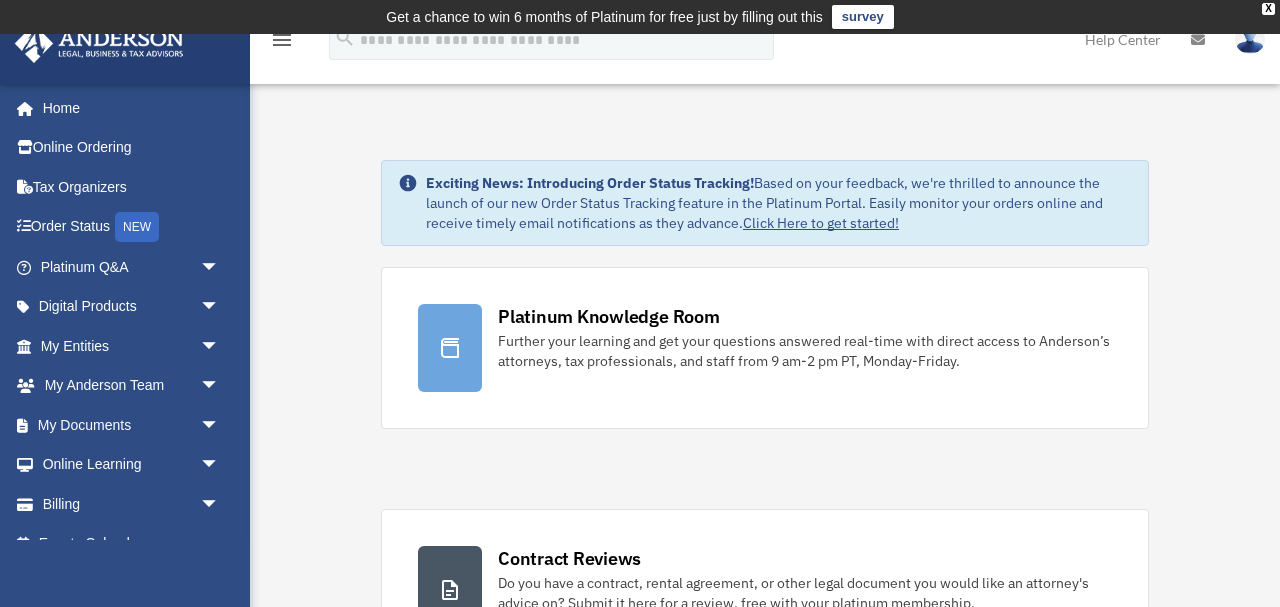 click at bounding box center [1250, 39] 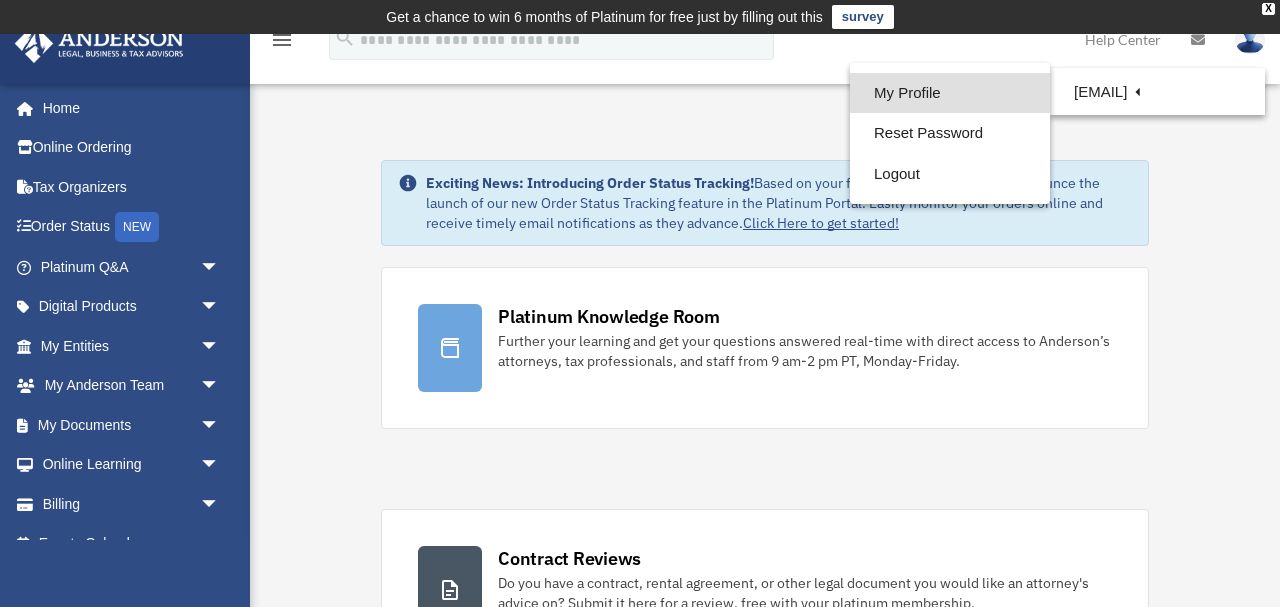click on "My Profile" at bounding box center [950, 93] 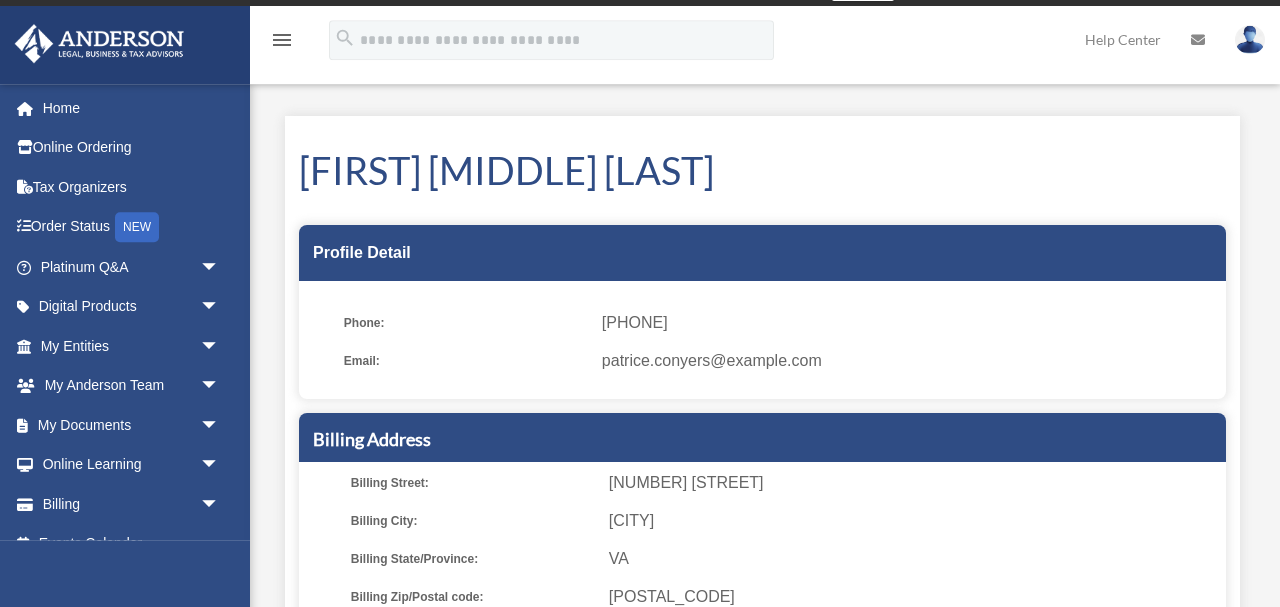 scroll, scrollTop: 26, scrollLeft: 0, axis: vertical 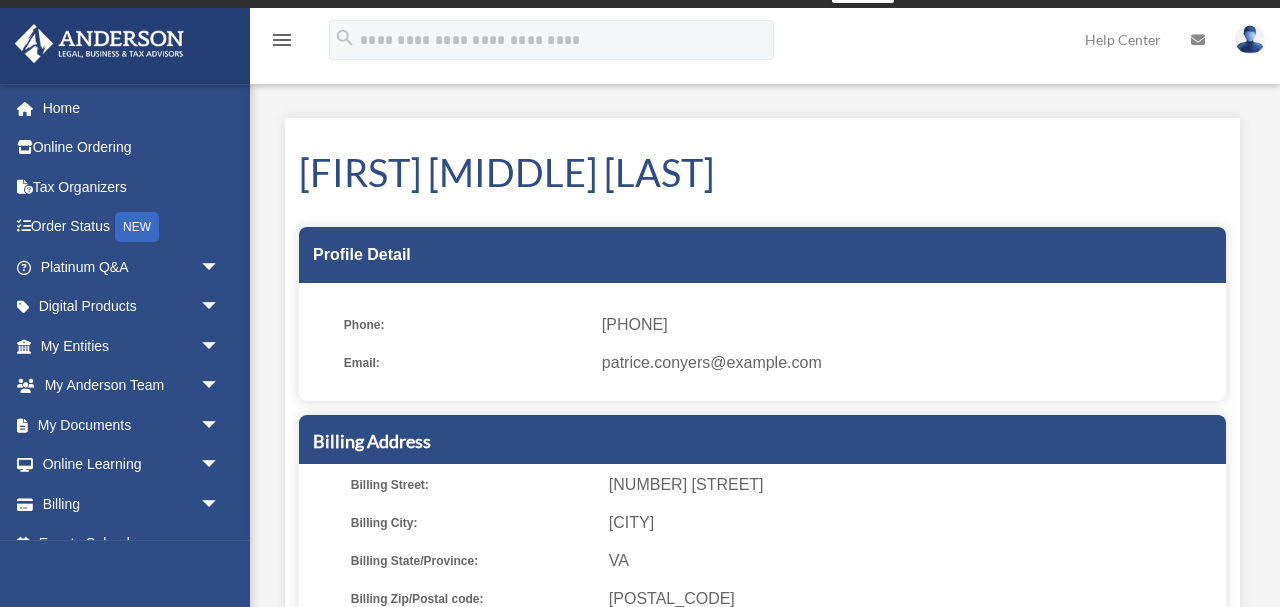 click on "[EMAIL]" at bounding box center (907, 363) 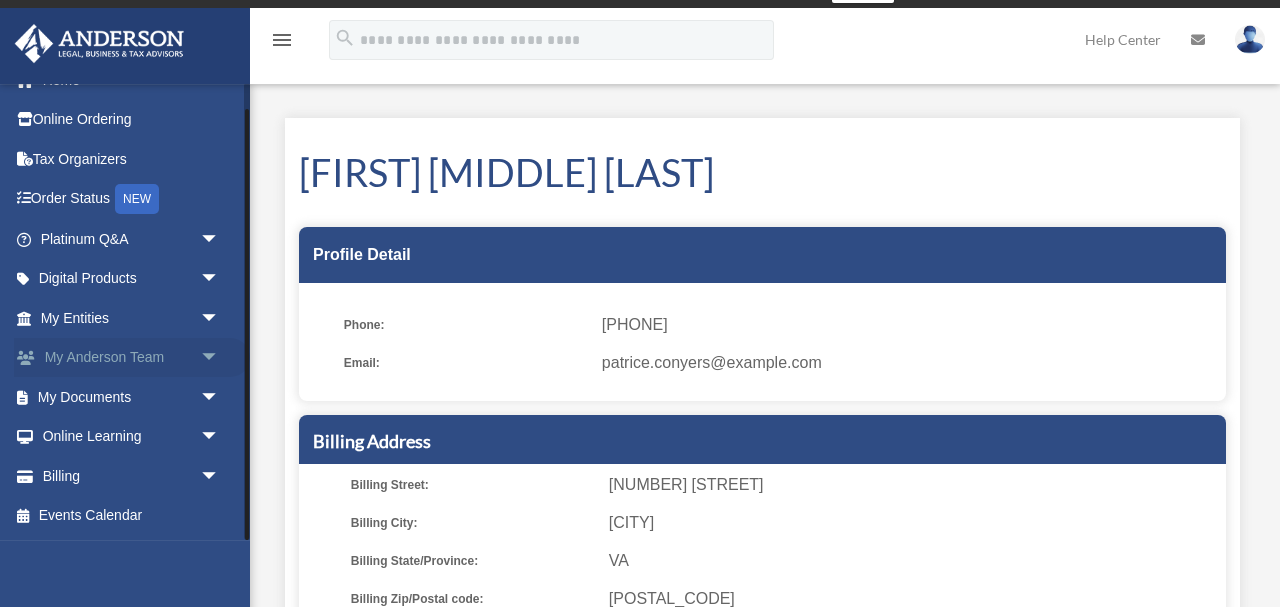 scroll, scrollTop: 0, scrollLeft: 0, axis: both 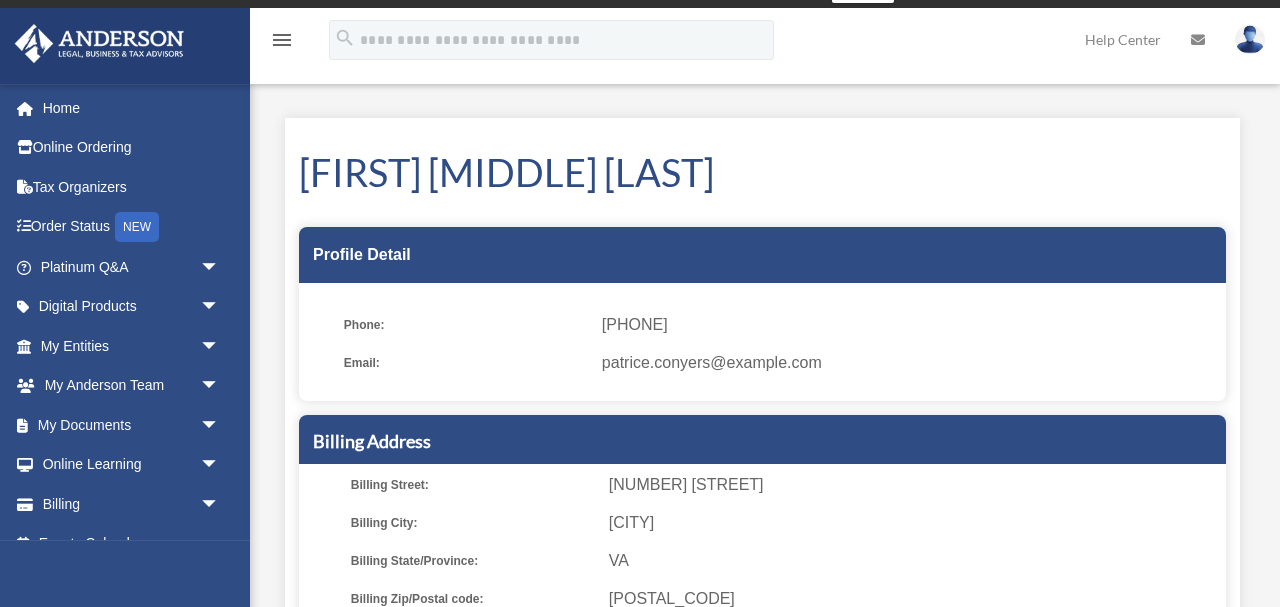 click at bounding box center (1250, 39) 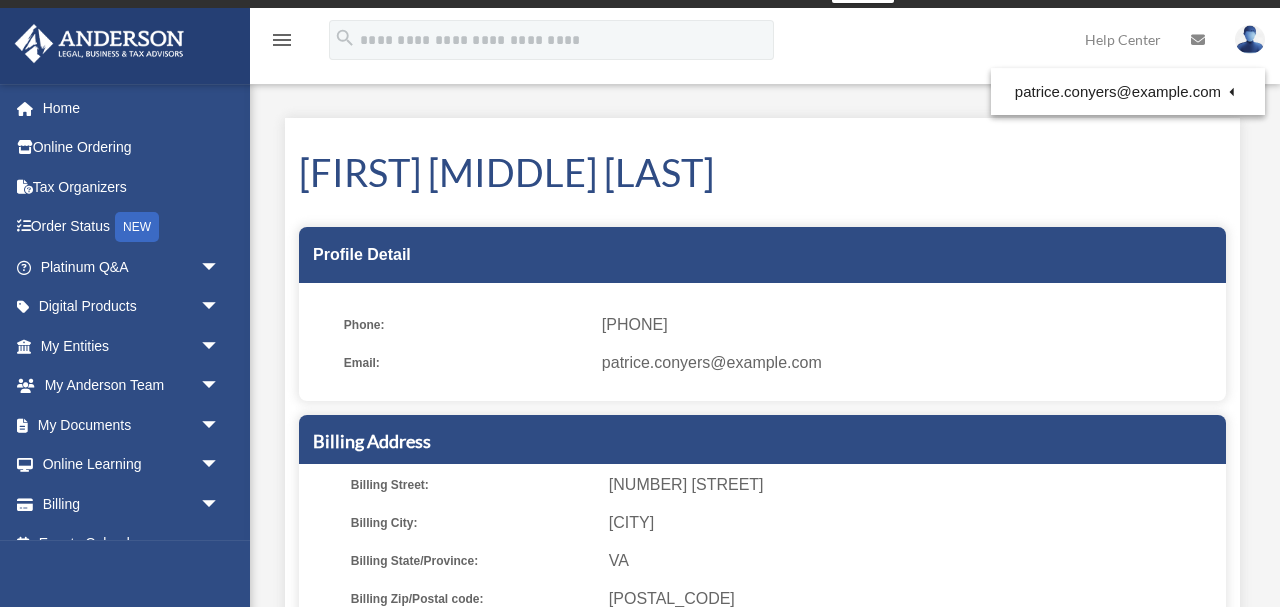 click on "(404) 561-3434" at bounding box center [907, 325] 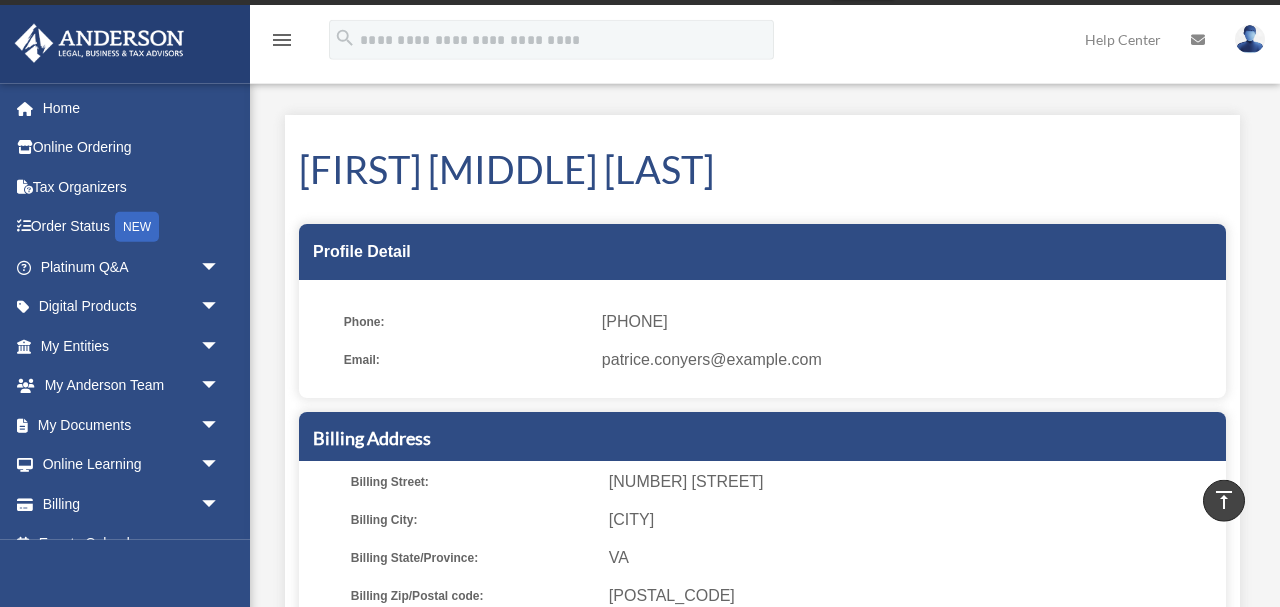 scroll, scrollTop: 0, scrollLeft: 0, axis: both 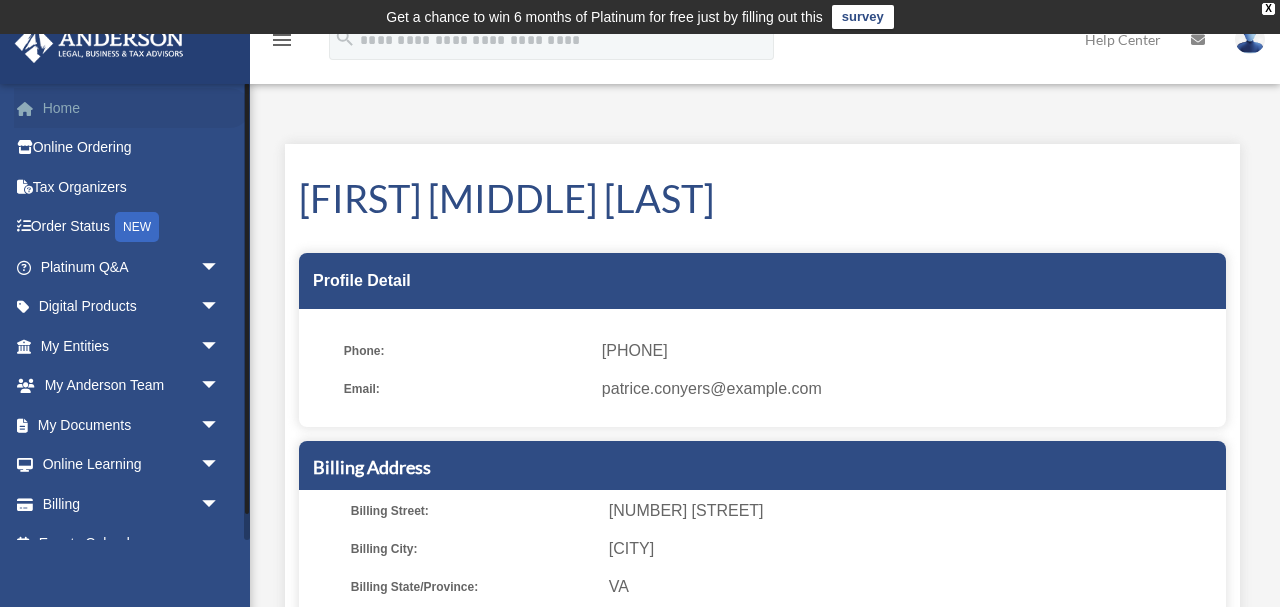 click on "Home" at bounding box center [132, 108] 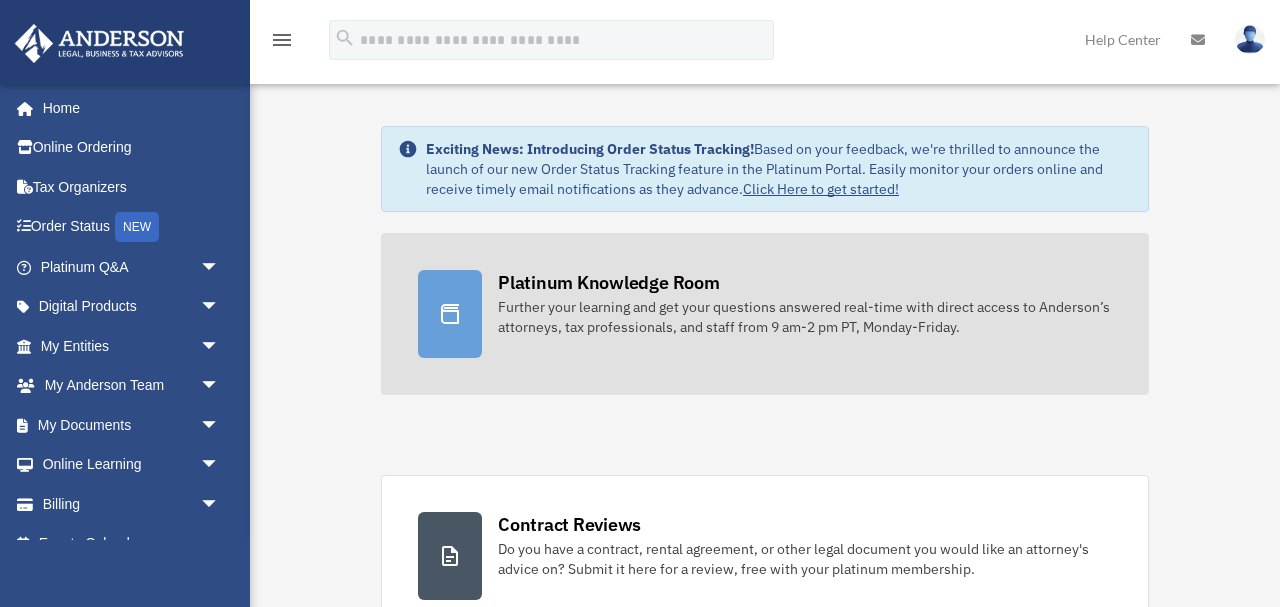 scroll, scrollTop: 0, scrollLeft: 0, axis: both 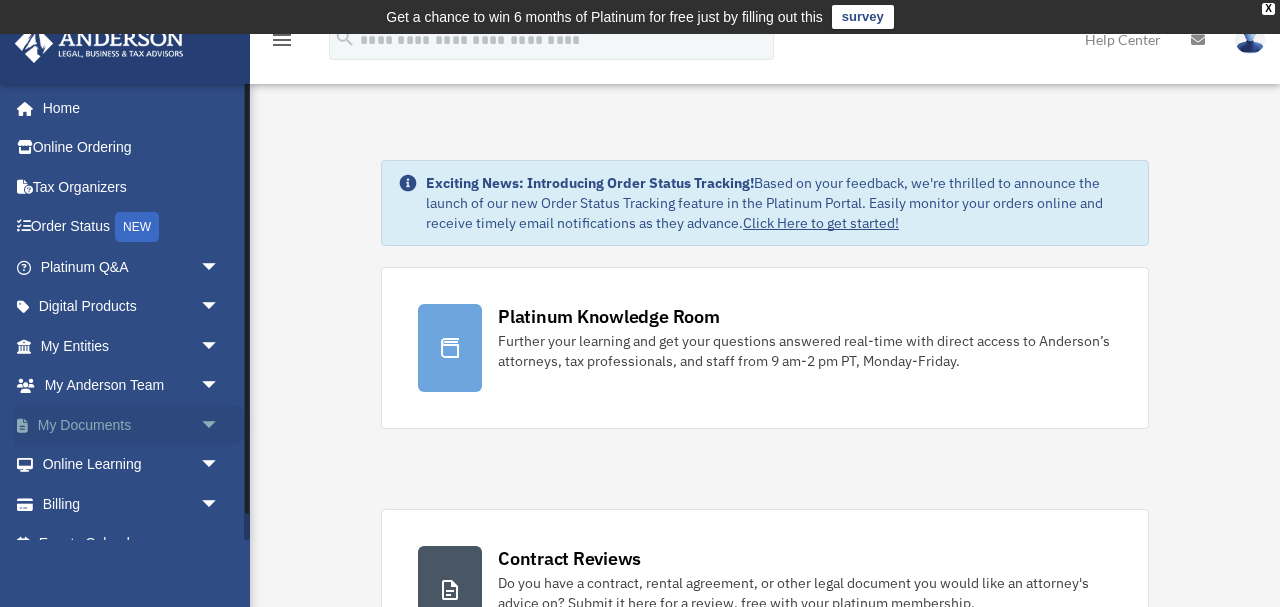click on "My Documents arrow_drop_down" at bounding box center (132, 425) 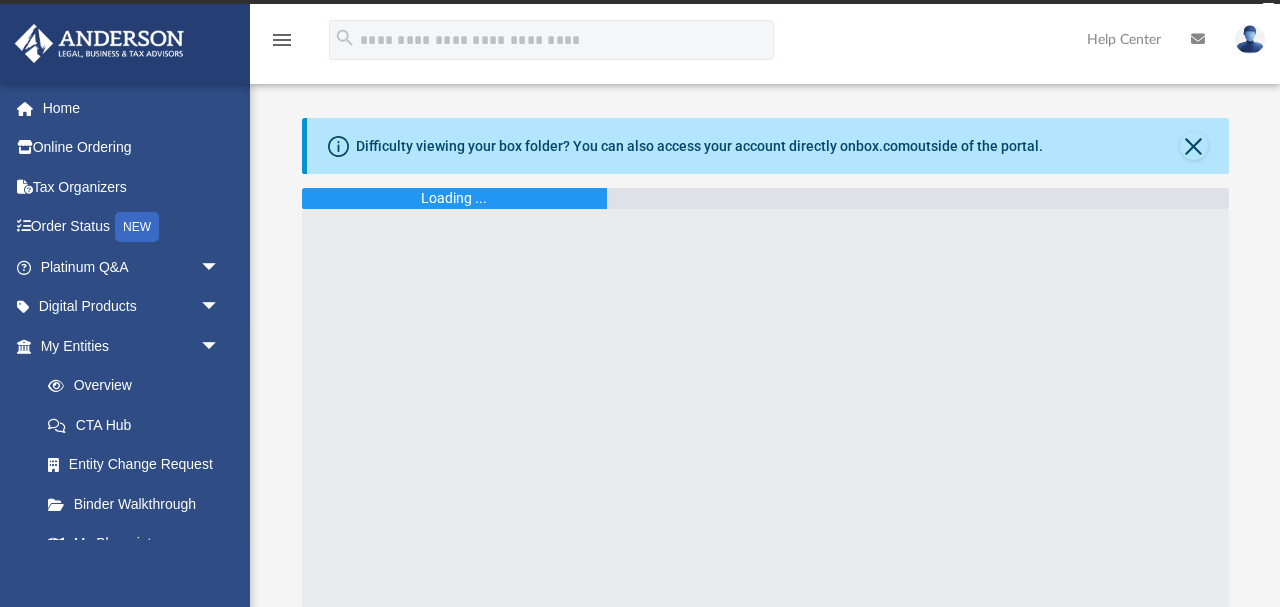 scroll, scrollTop: 0, scrollLeft: 0, axis: both 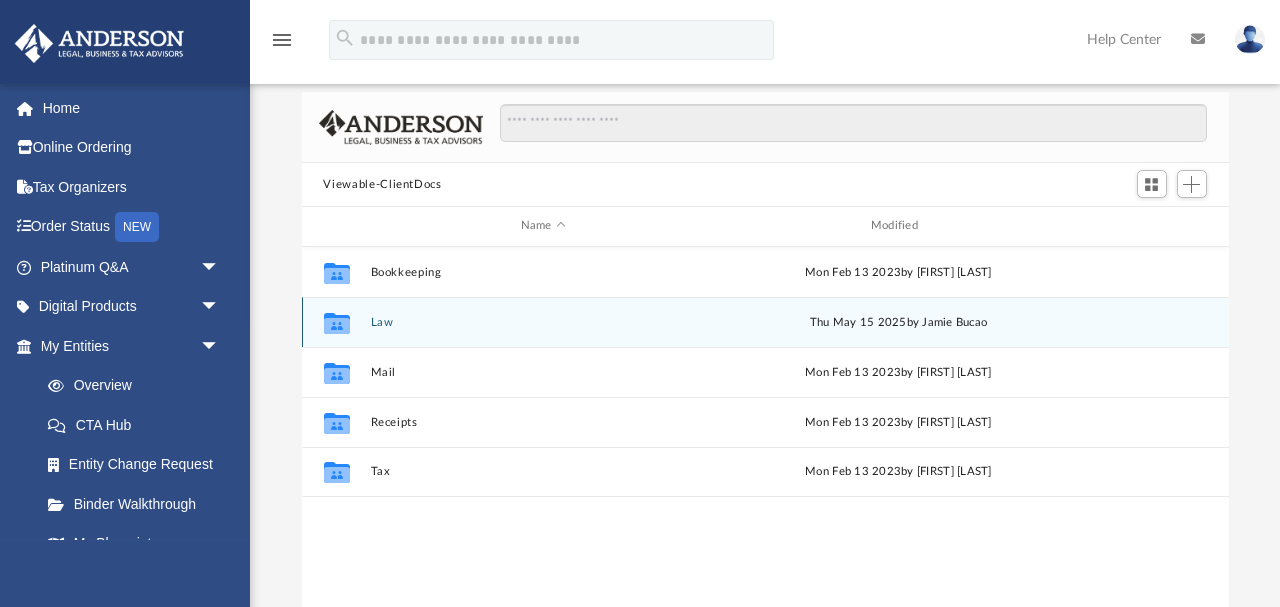 click on "Law" at bounding box center (543, 322) 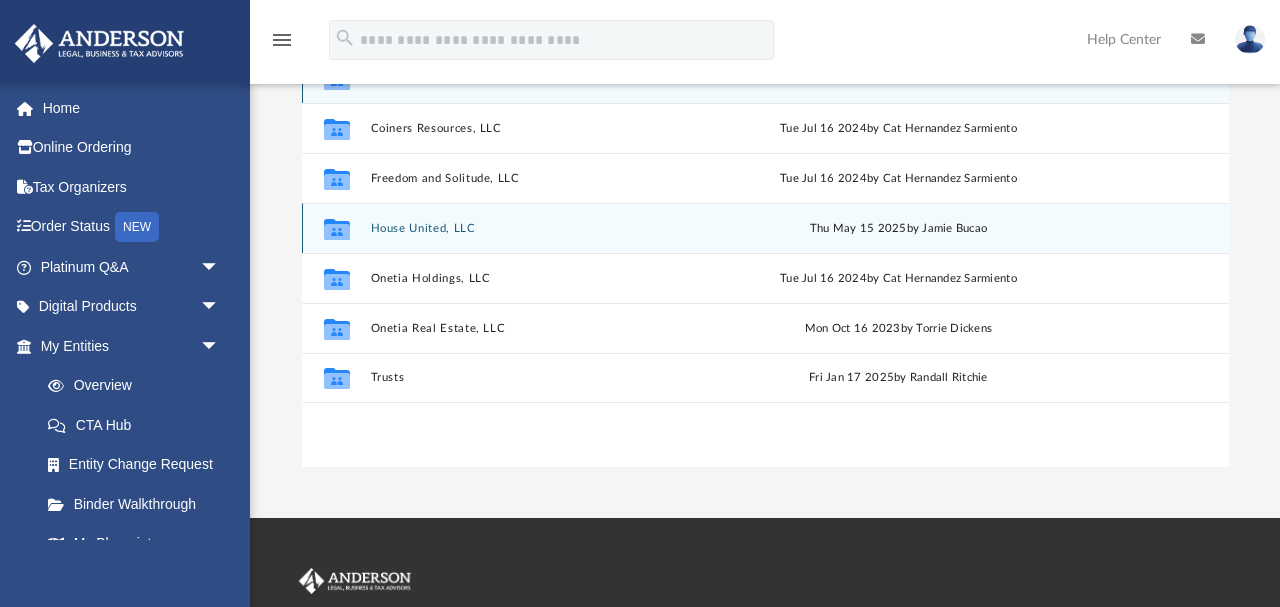 scroll, scrollTop: 332, scrollLeft: 0, axis: vertical 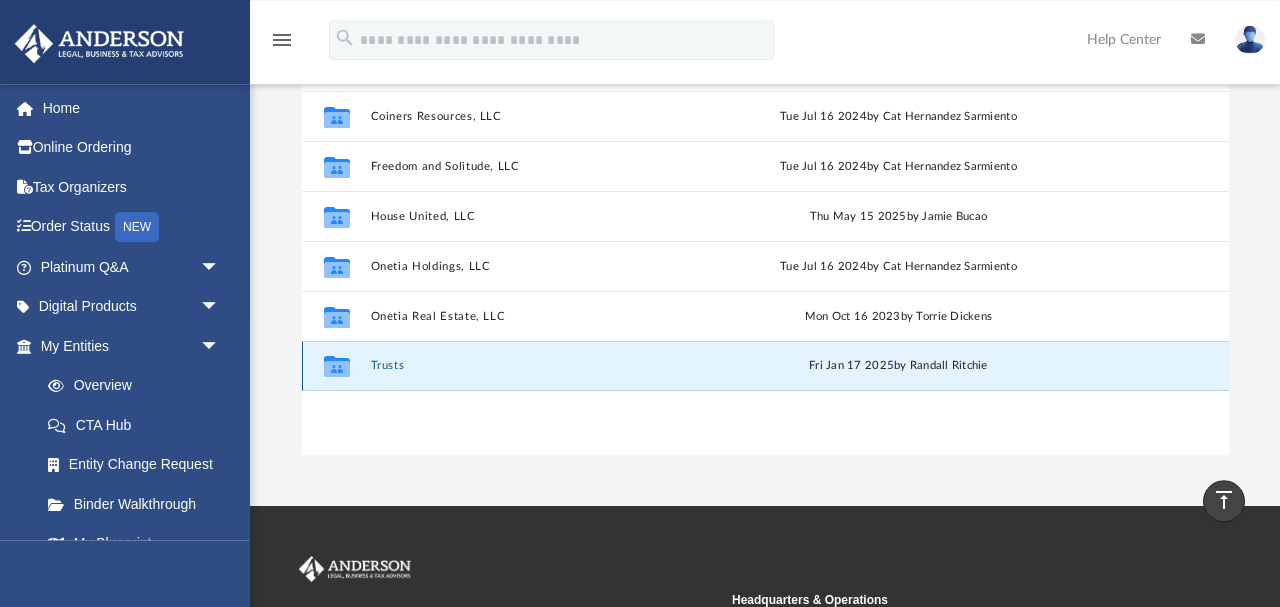click on "Trusts" at bounding box center (543, 365) 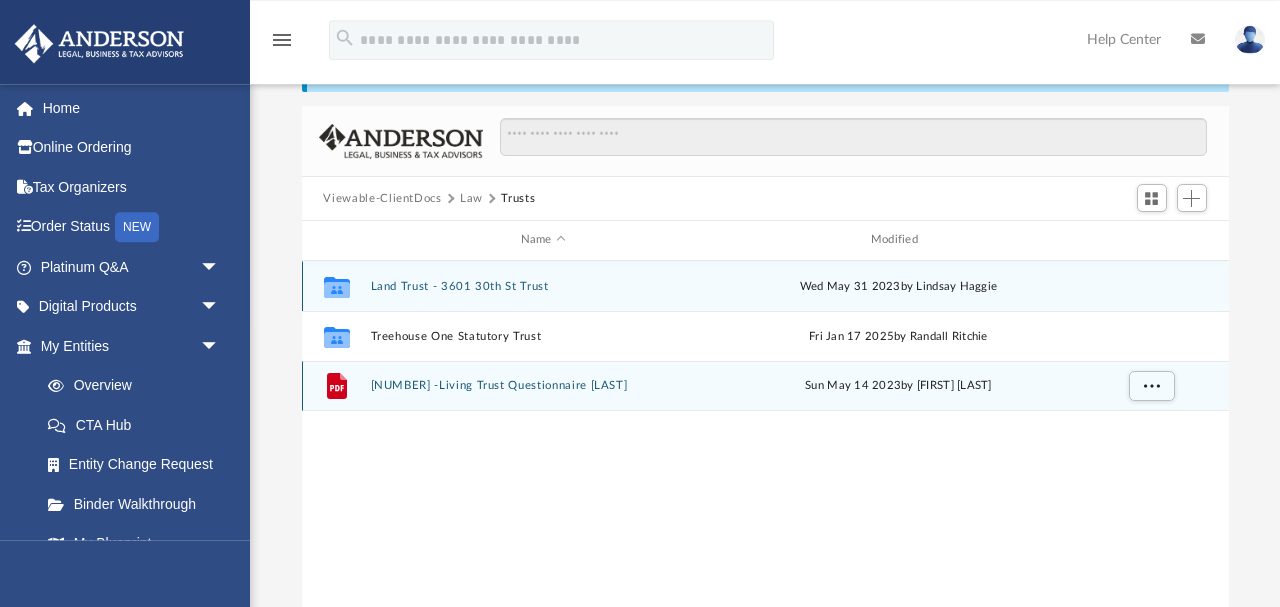 scroll, scrollTop: 104, scrollLeft: 0, axis: vertical 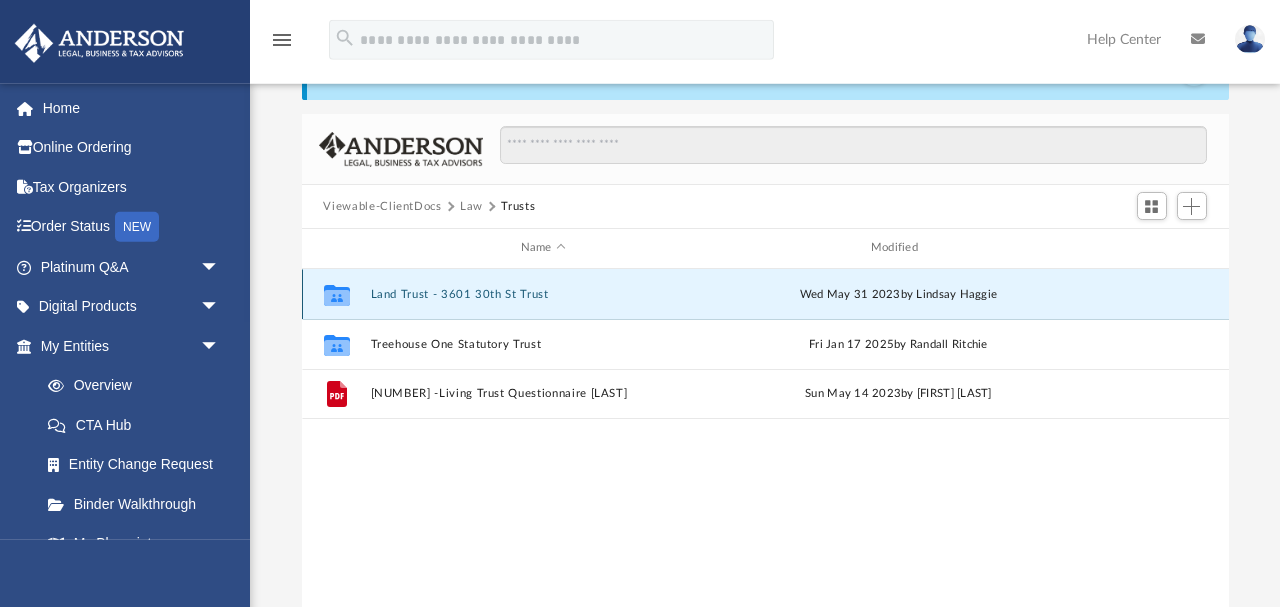 click on "Land Trust - 3601 30th St Trust" at bounding box center (543, 294) 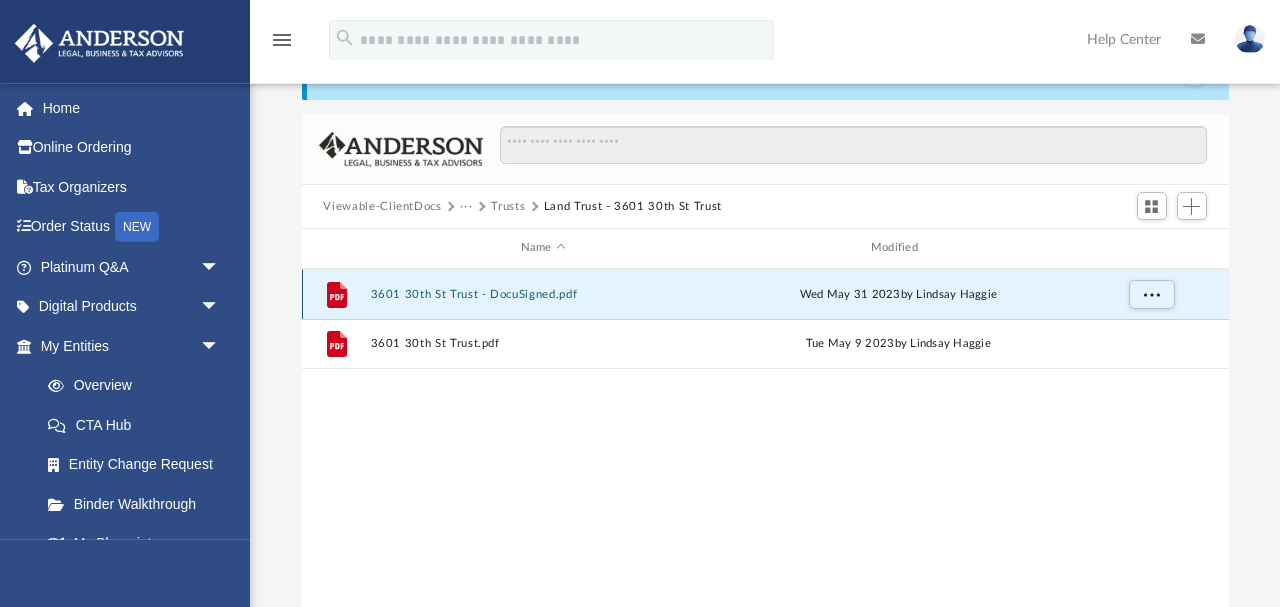 click on "3601 30th St Trust - DocuSigned.pdf" at bounding box center (543, 294) 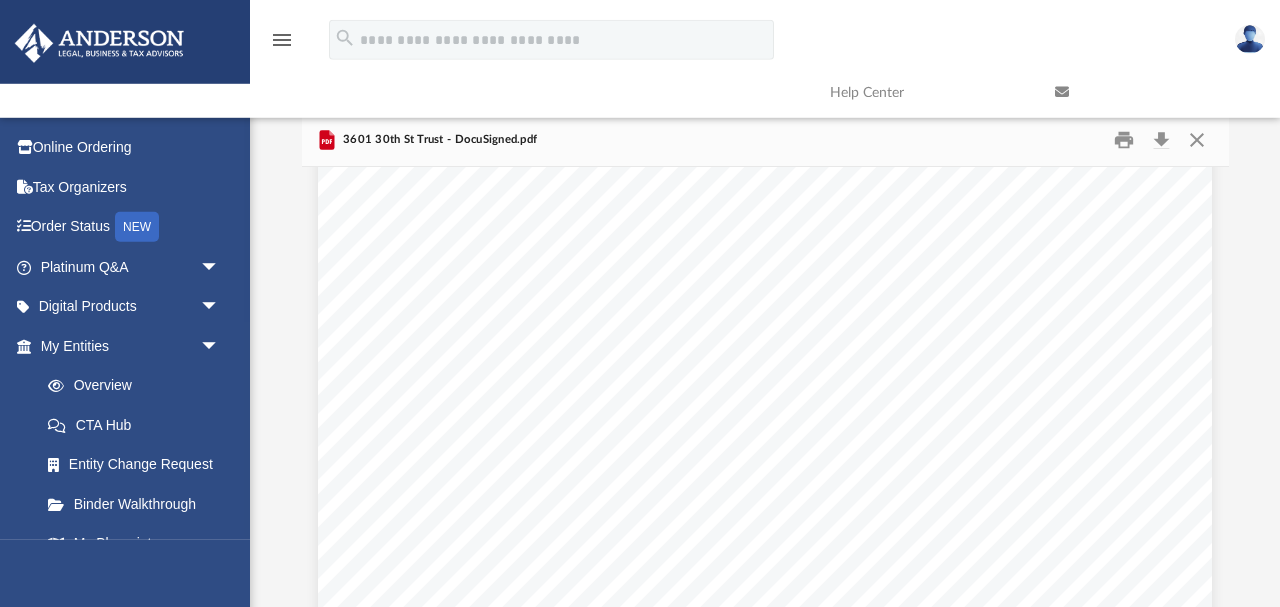 scroll, scrollTop: 25575, scrollLeft: 0, axis: vertical 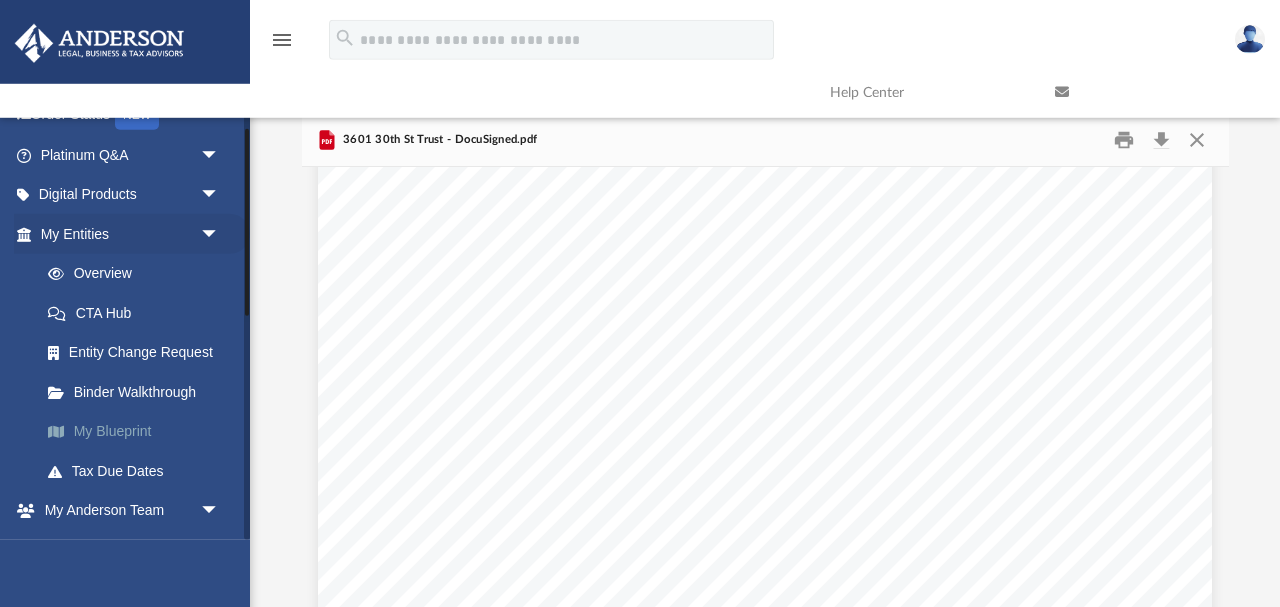 click on "My Blueprint" at bounding box center [139, 432] 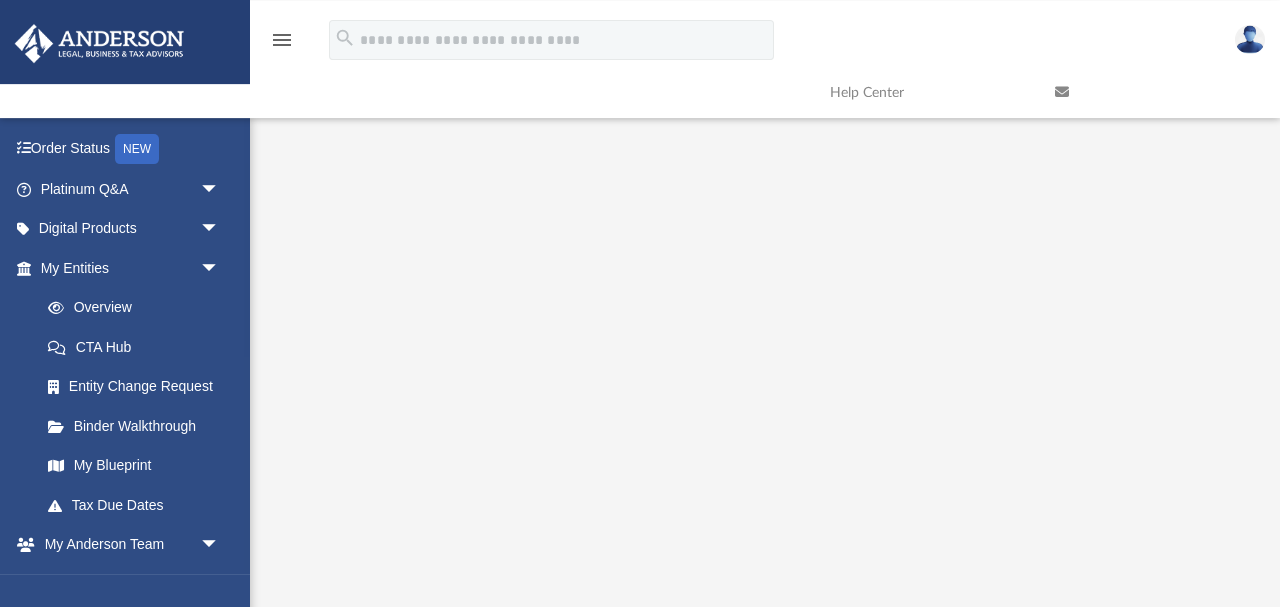 scroll, scrollTop: 320, scrollLeft: 0, axis: vertical 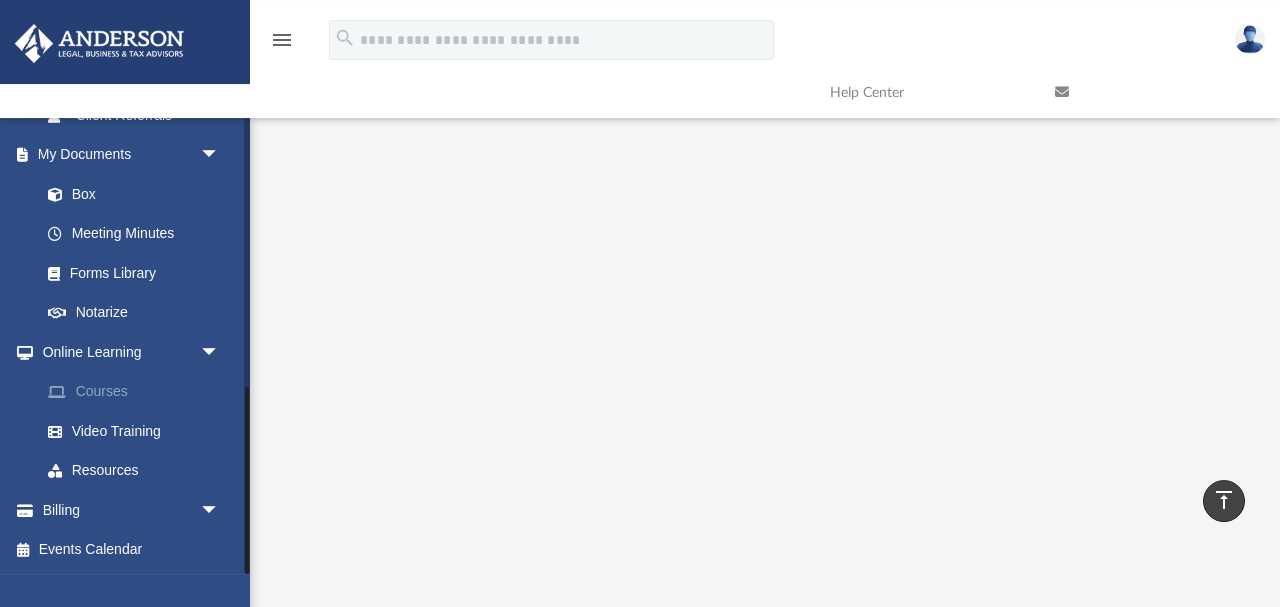 click on "Courses" at bounding box center [139, 392] 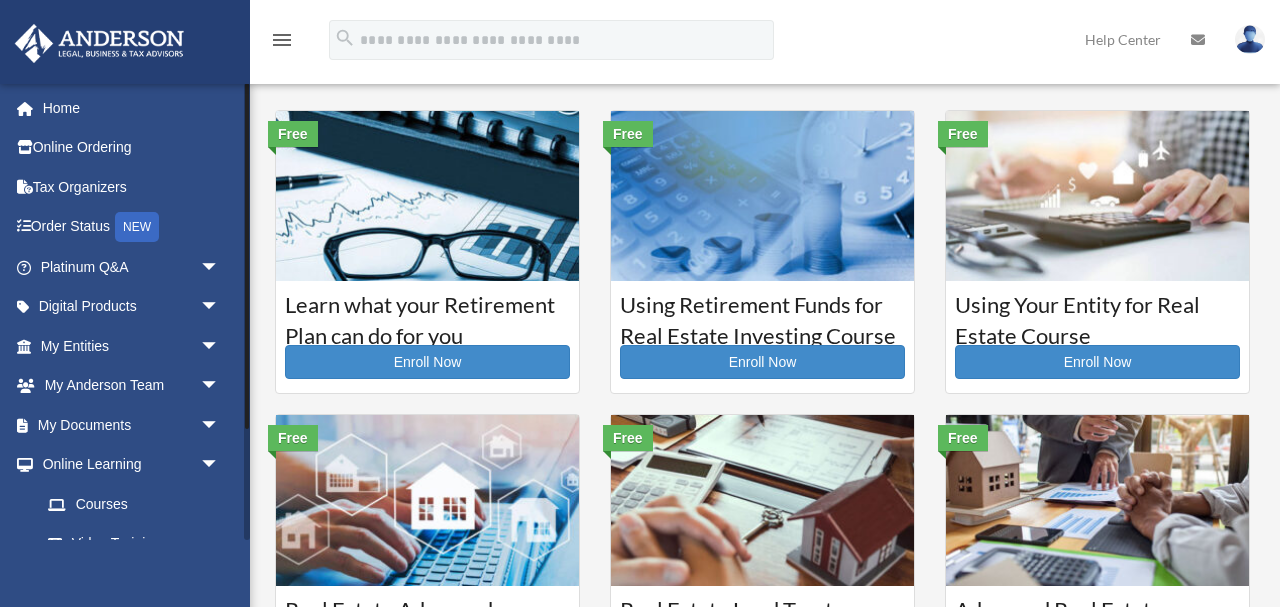 scroll, scrollTop: 0, scrollLeft: 0, axis: both 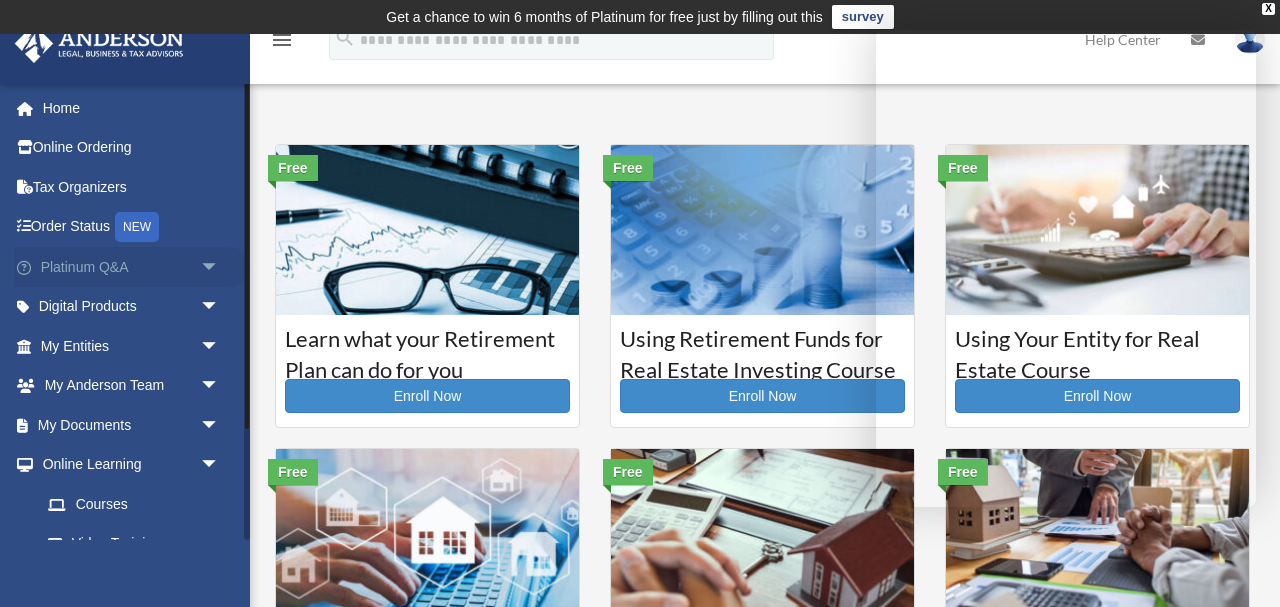 click on "Platinum Q&A arrow_drop_down" at bounding box center (132, 267) 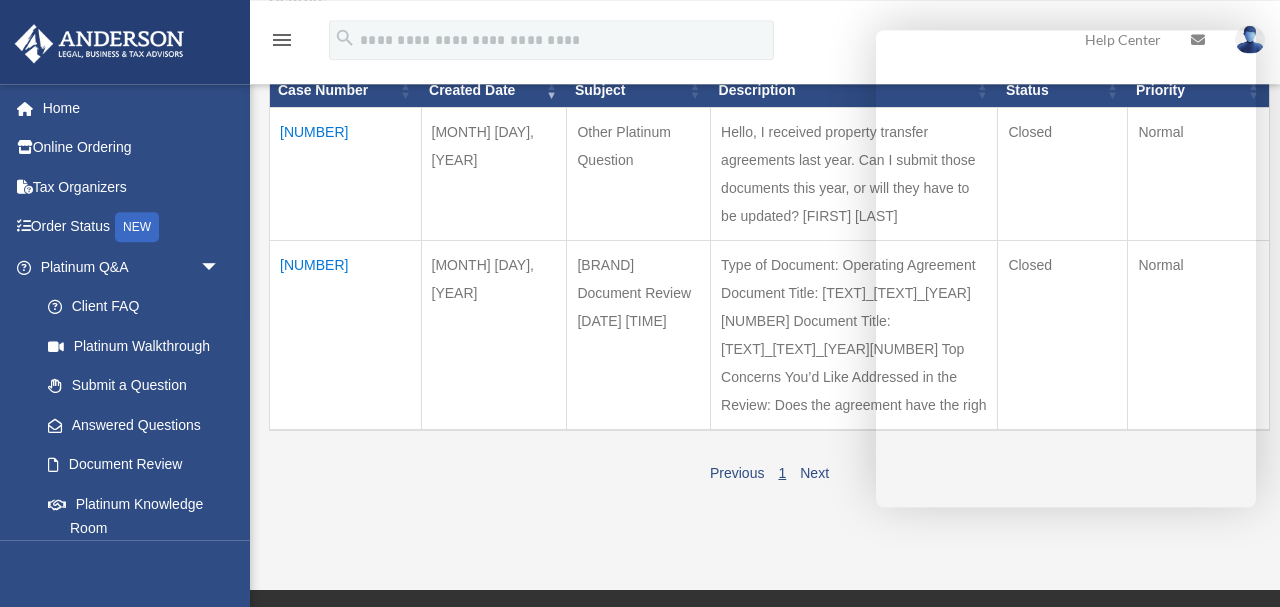scroll, scrollTop: 0, scrollLeft: 0, axis: both 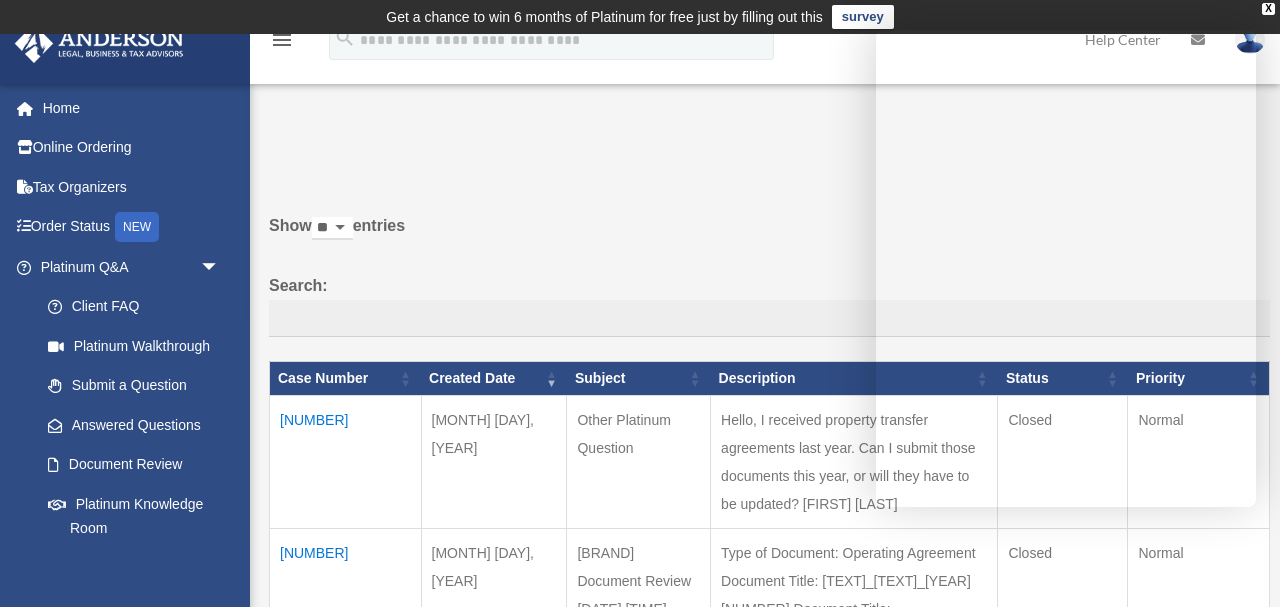click on "Other Platinum Question" at bounding box center (639, 461) 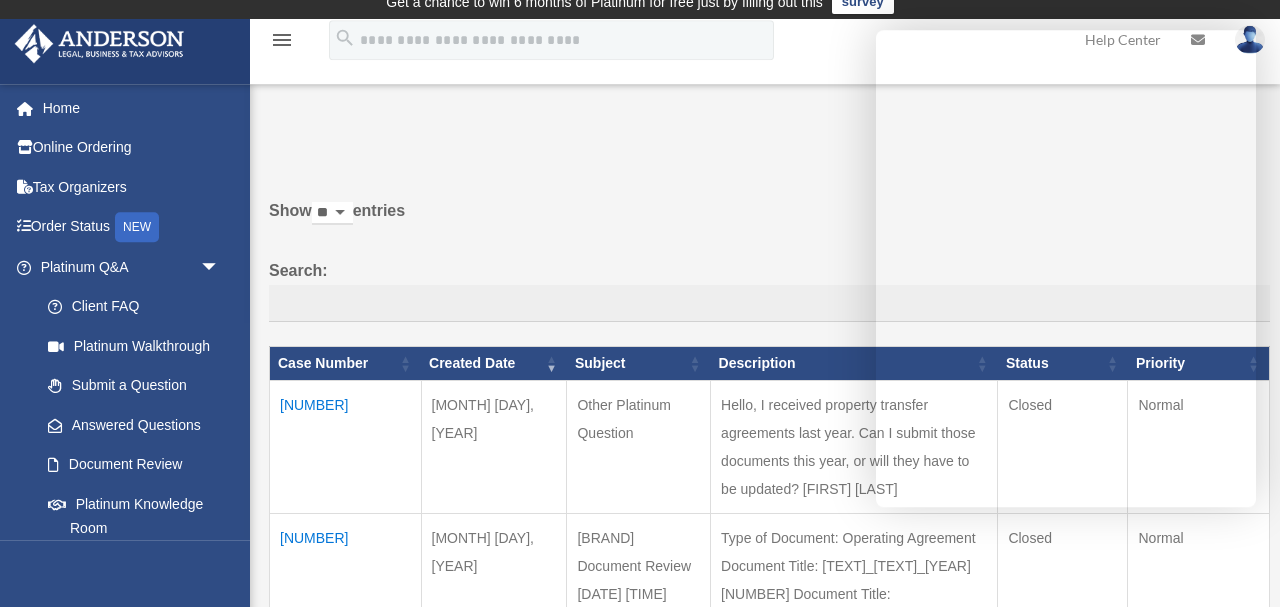 scroll, scrollTop: 16, scrollLeft: 0, axis: vertical 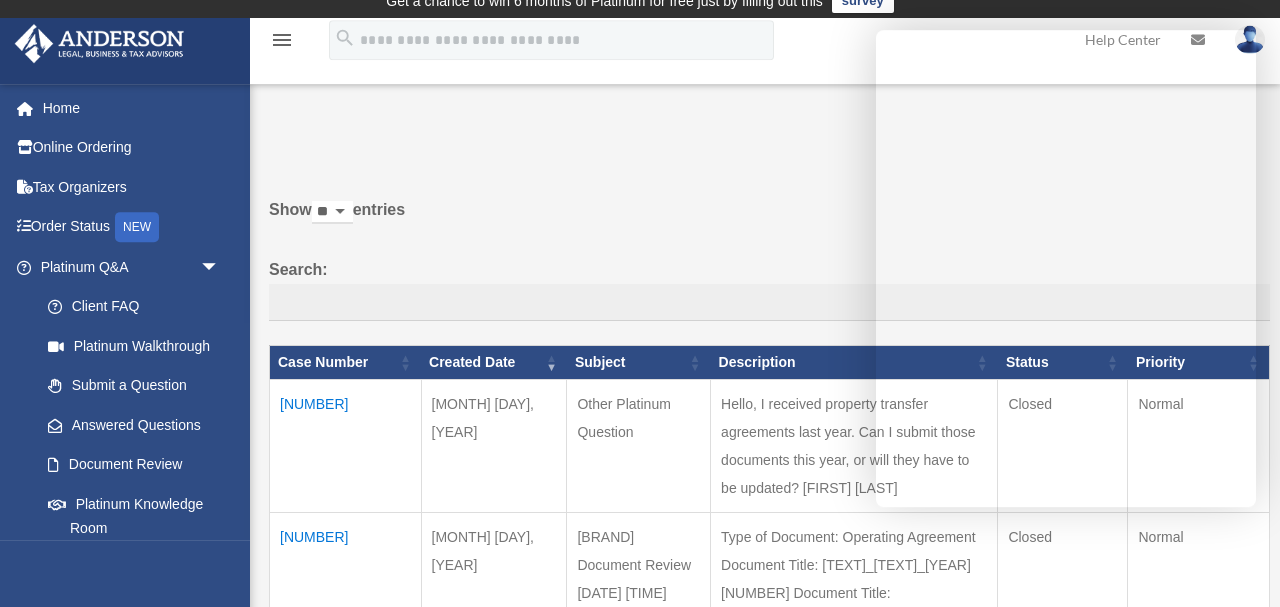 click on "00842295" at bounding box center (346, 445) 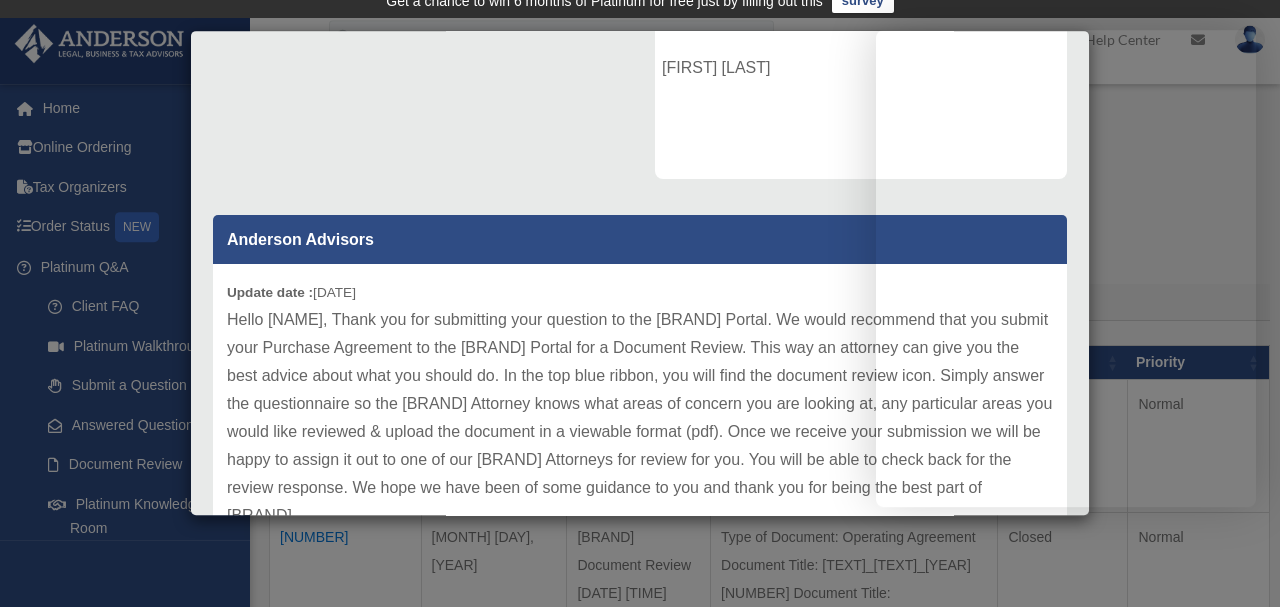 scroll, scrollTop: 0, scrollLeft: 0, axis: both 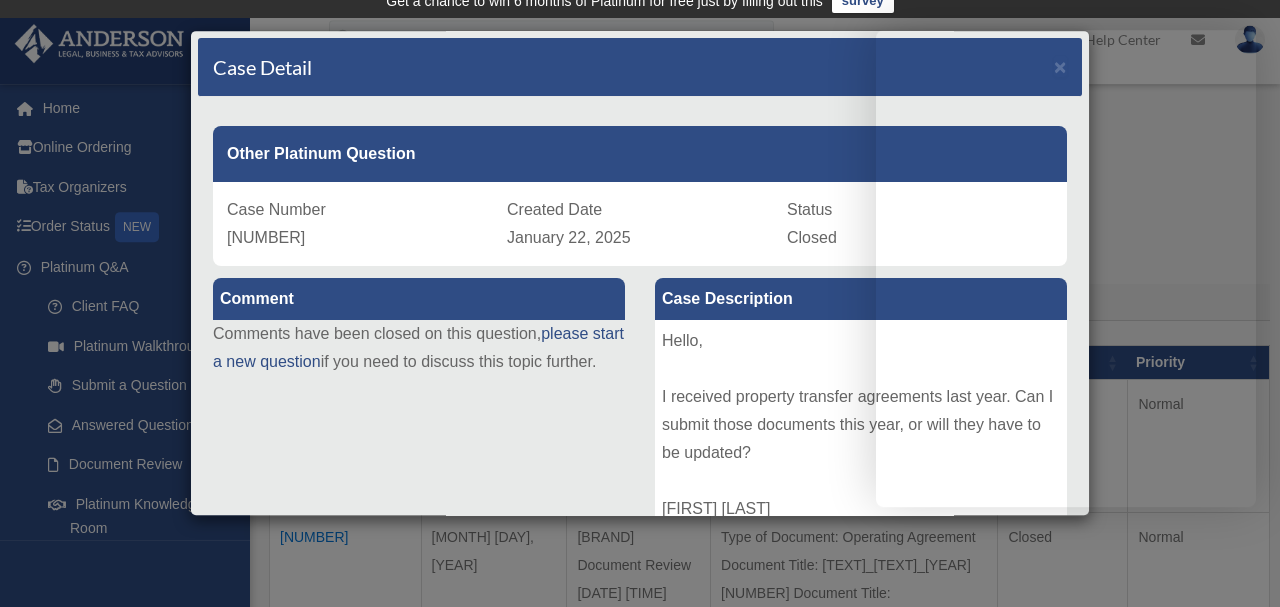 click on "Case Detail
×
Other Platinum Question
Case Number
00842295
Created Date
January 22, 2025
Status
Closed
Comment   Comment" at bounding box center (640, 303) 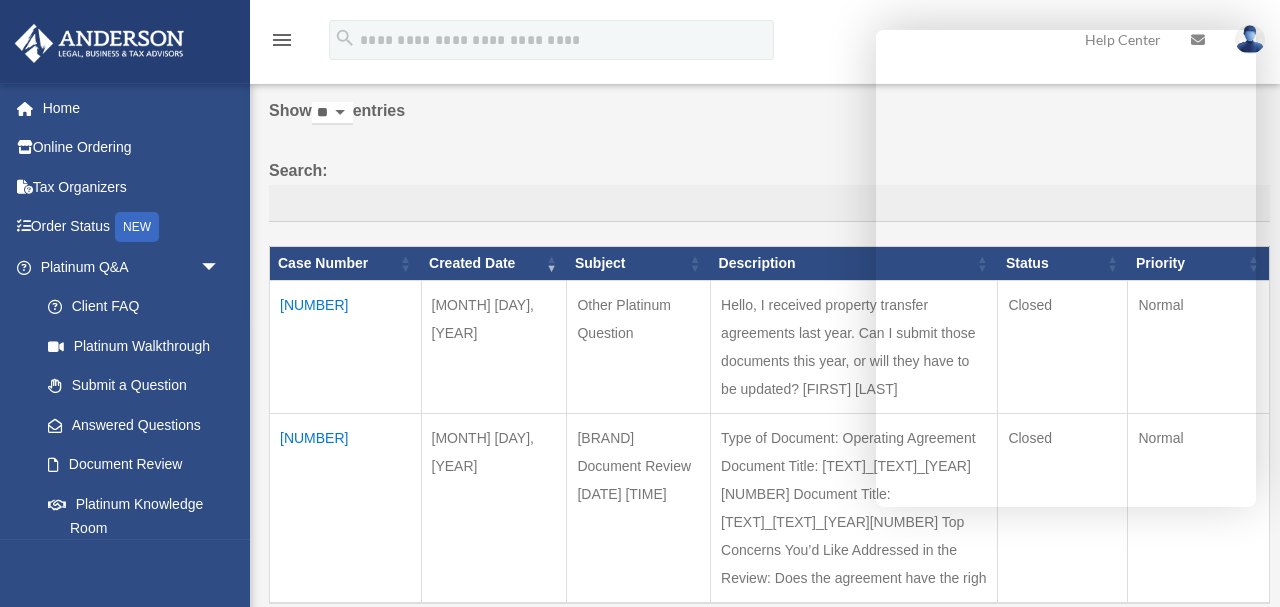 scroll, scrollTop: 0, scrollLeft: 0, axis: both 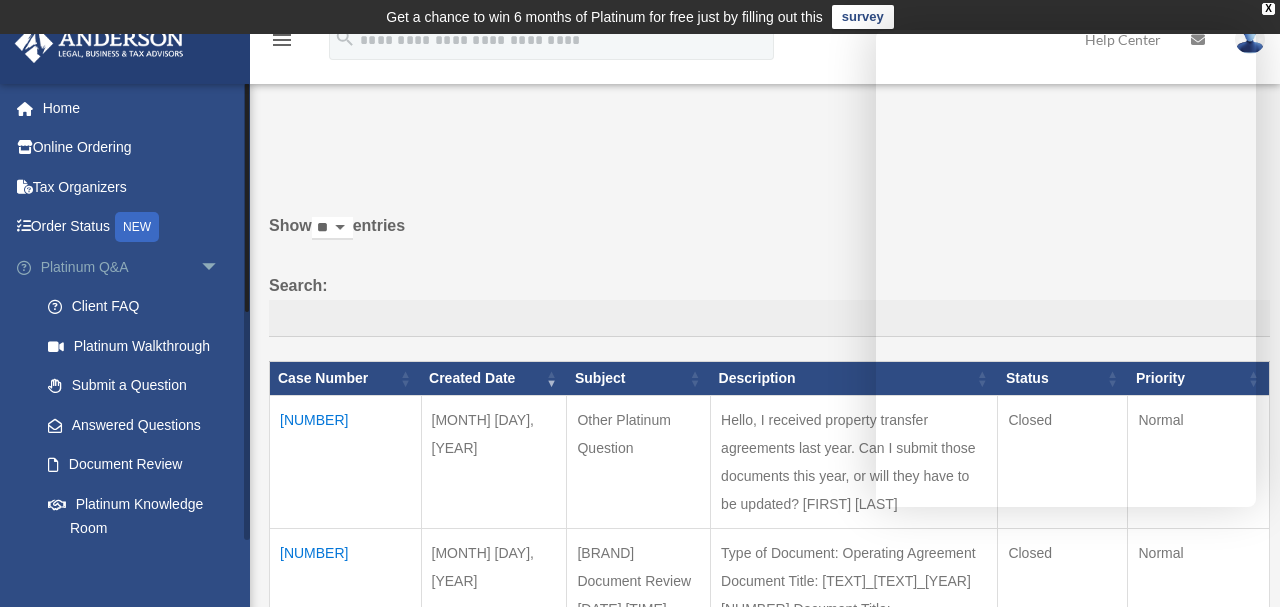 click on "arrow_drop_down" at bounding box center [220, 267] 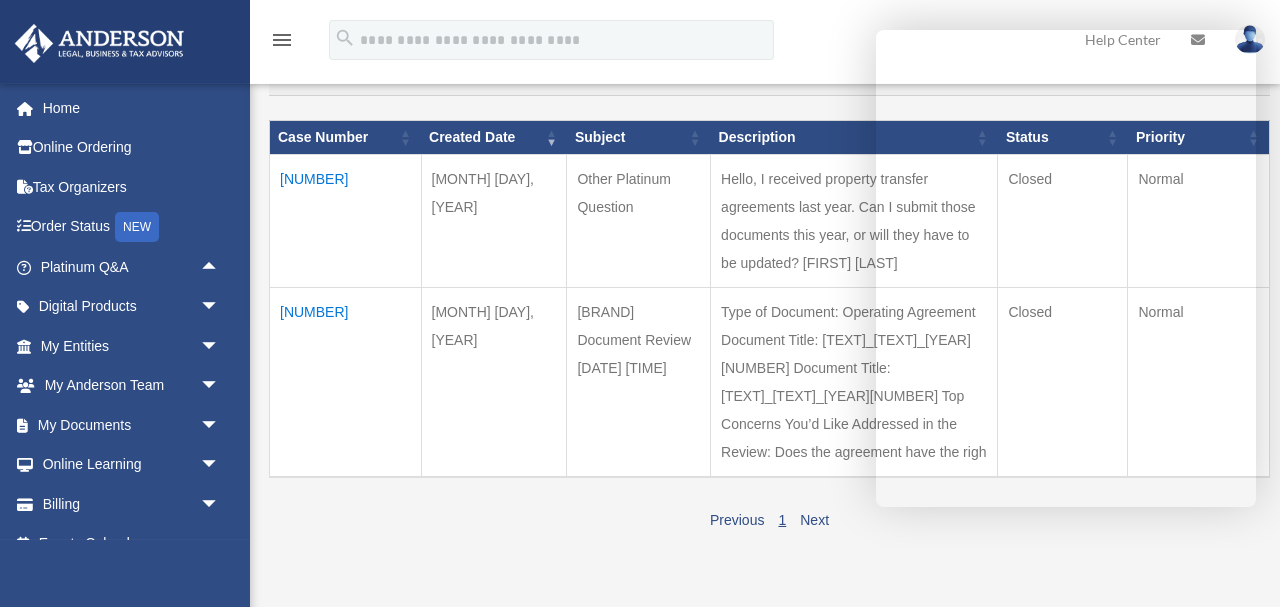 scroll, scrollTop: 255, scrollLeft: 0, axis: vertical 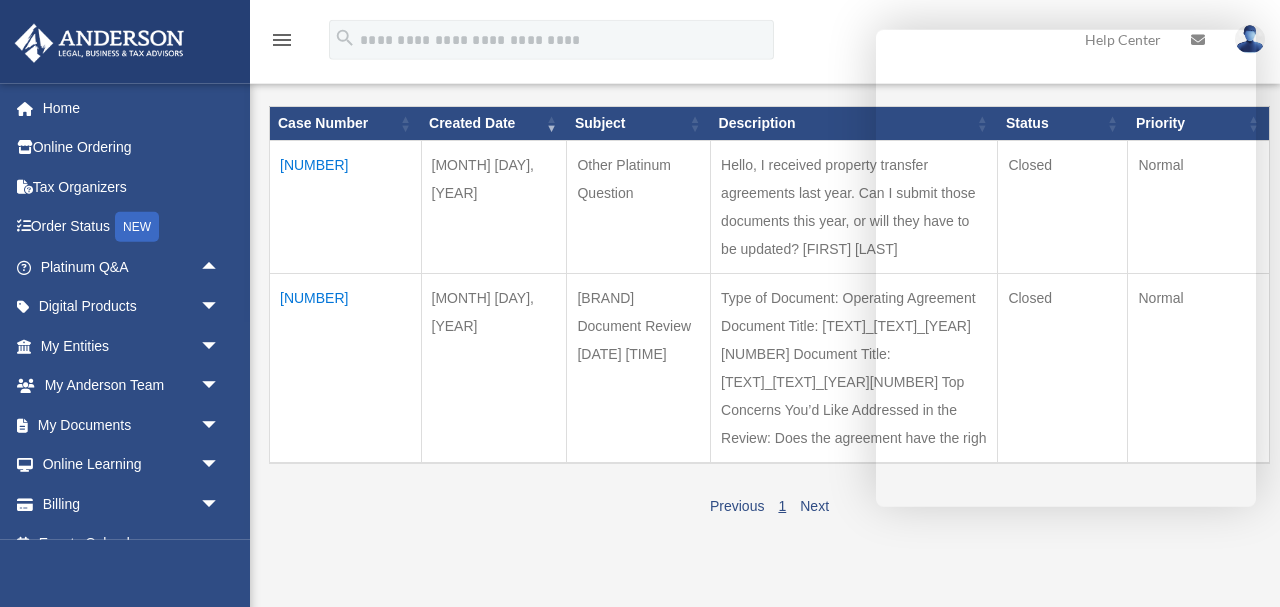 click on "search" at bounding box center [551, 40] 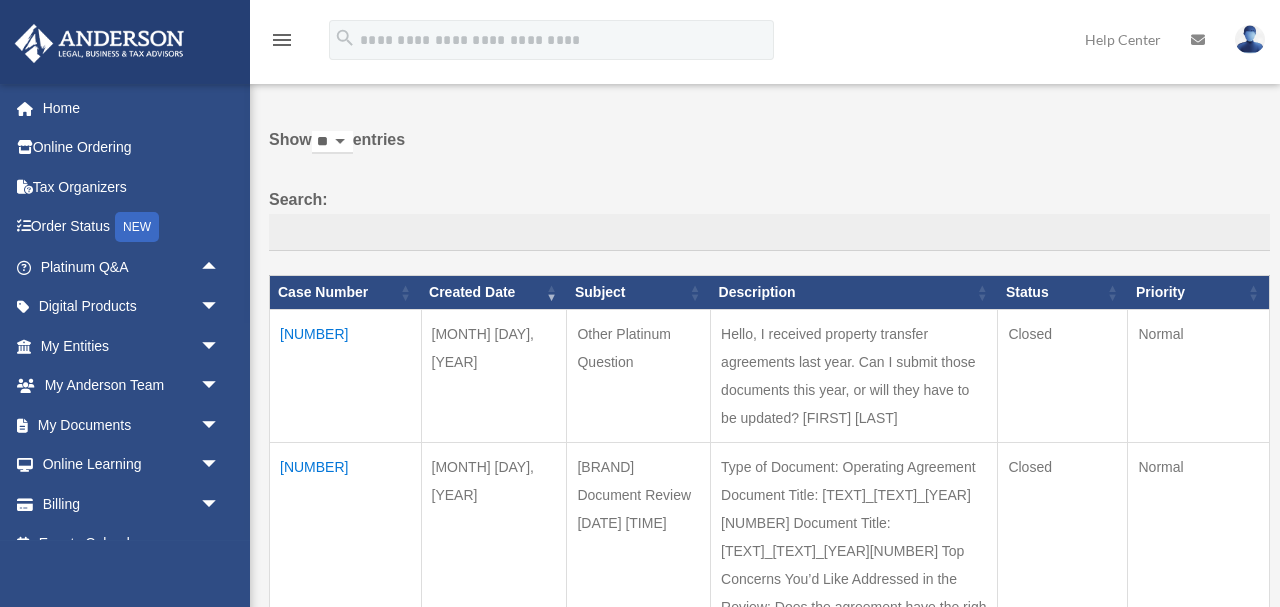 scroll, scrollTop: 0, scrollLeft: 0, axis: both 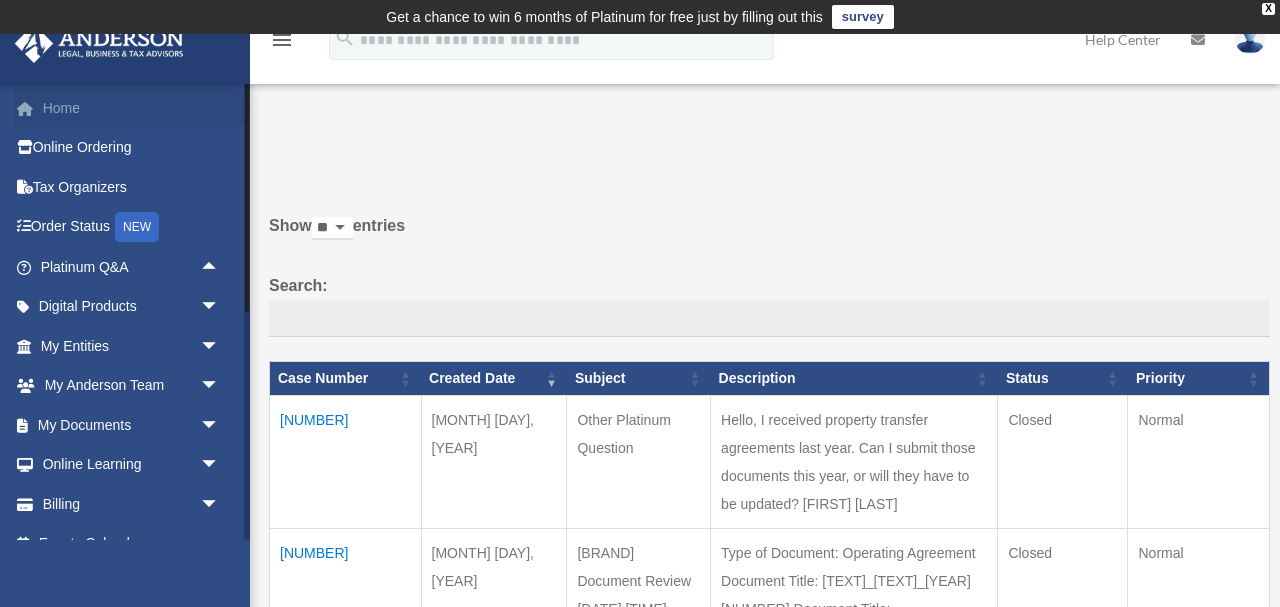 click on "Home" at bounding box center (132, 108) 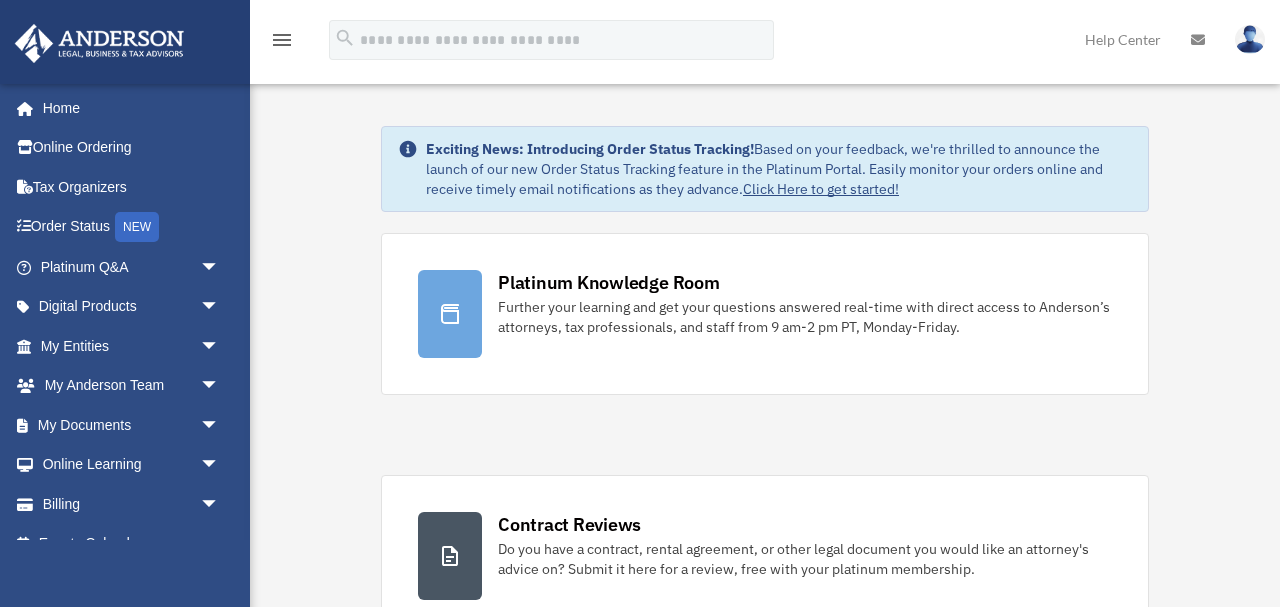 scroll, scrollTop: 0, scrollLeft: 0, axis: both 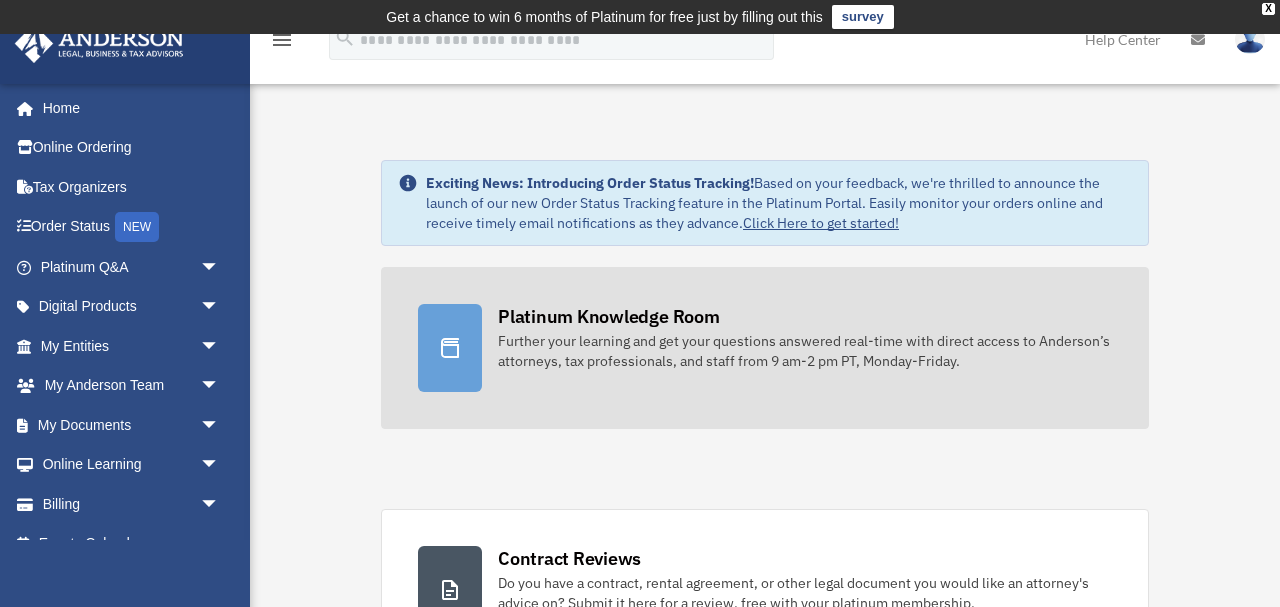 click on "Platinum Knowledge Room
Further your learning and get your questions answered real-time with direct access to Anderson’s attorneys, tax professionals, and staff from 9 am-2 pm PT, Monday-Friday." at bounding box center [765, 348] 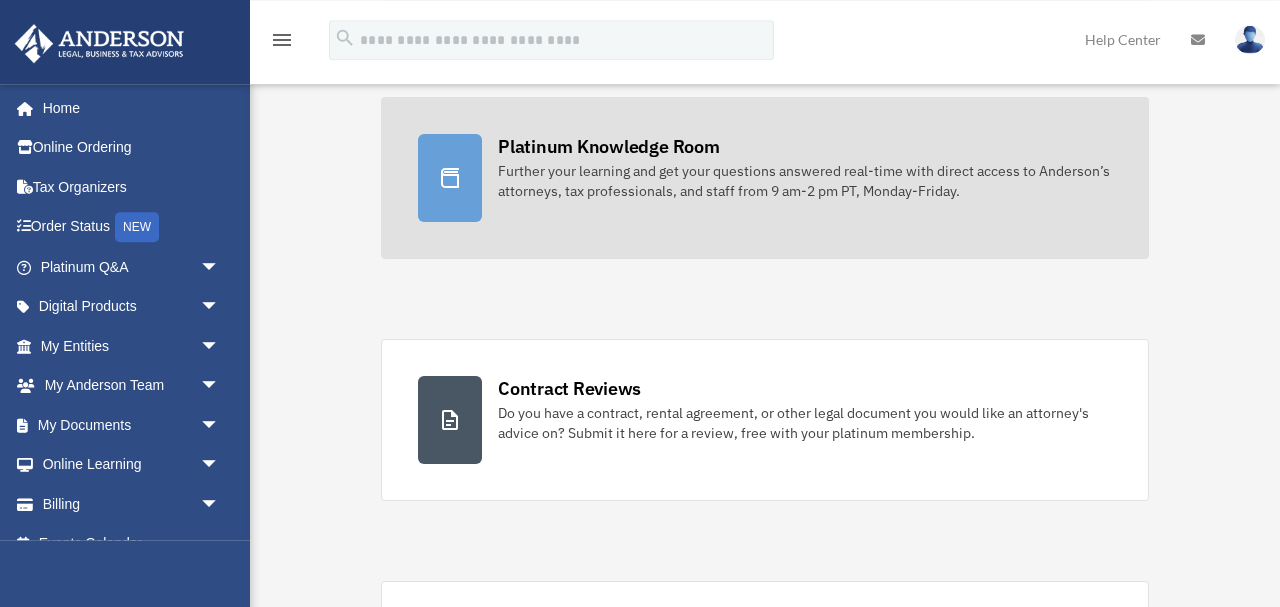 scroll, scrollTop: 172, scrollLeft: 0, axis: vertical 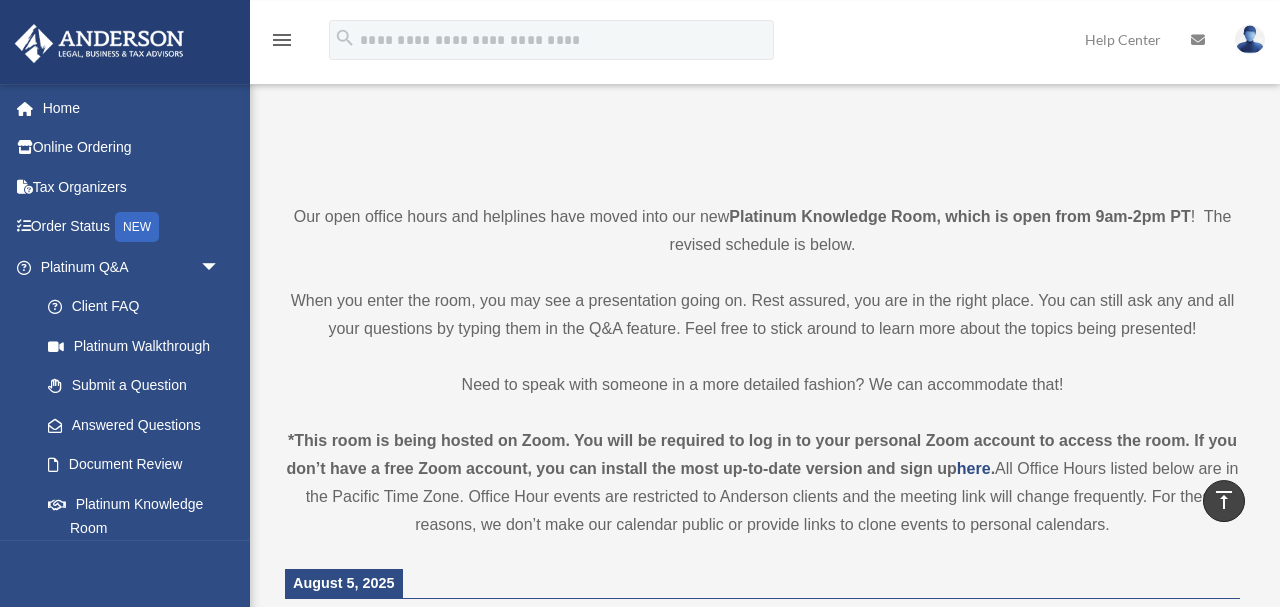 click at bounding box center [1250, 39] 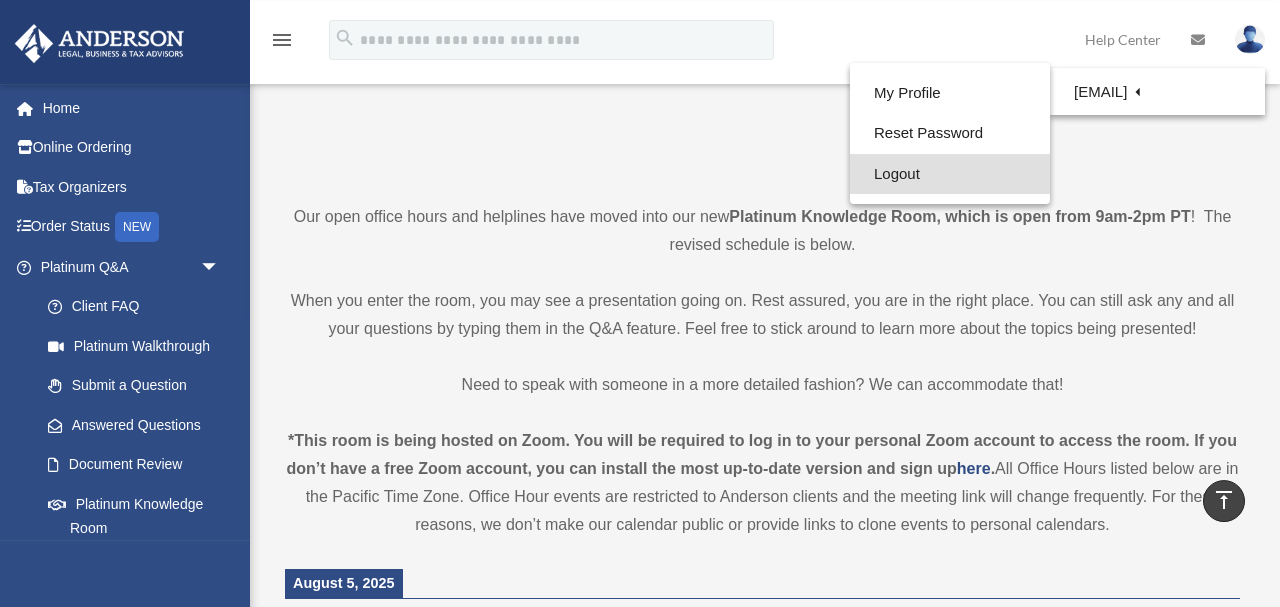 click on "Logout" at bounding box center [950, 174] 